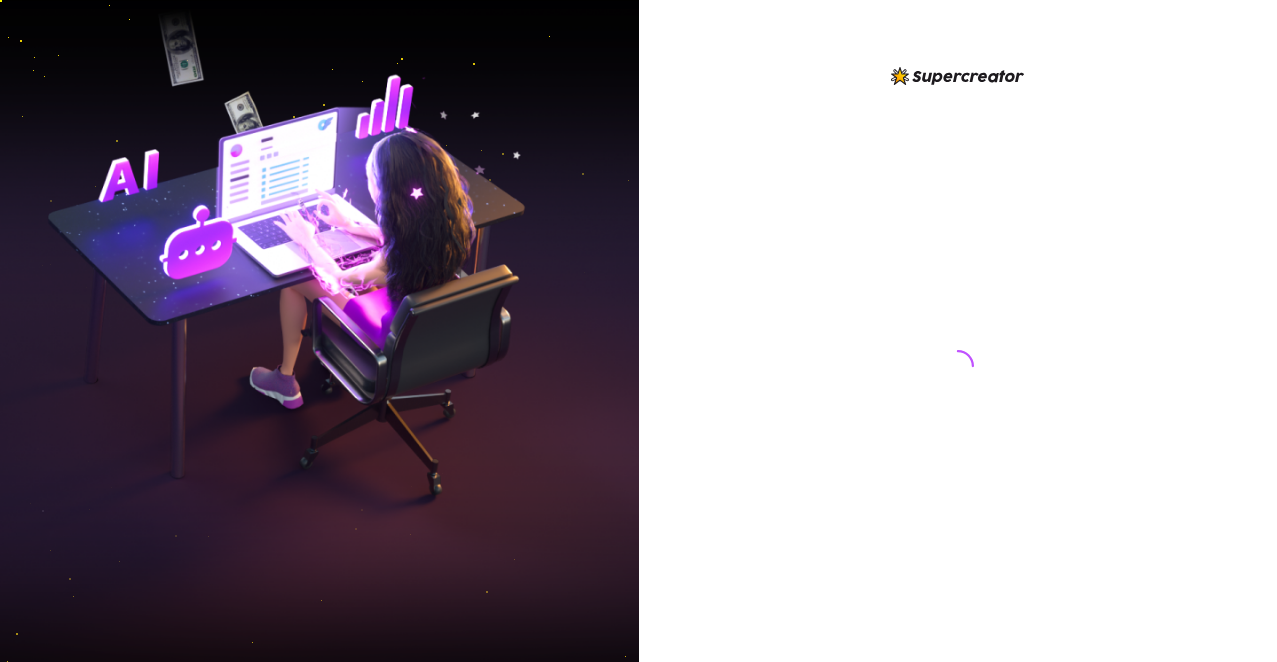 scroll, scrollTop: 0, scrollLeft: 0, axis: both 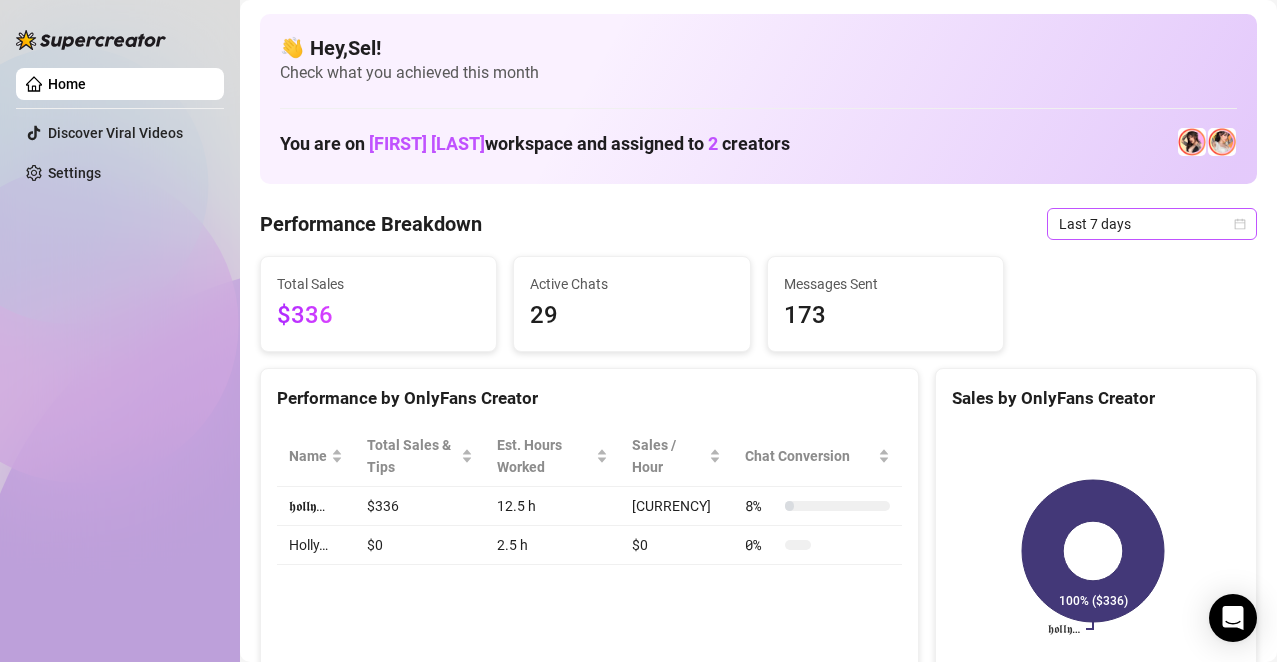 click 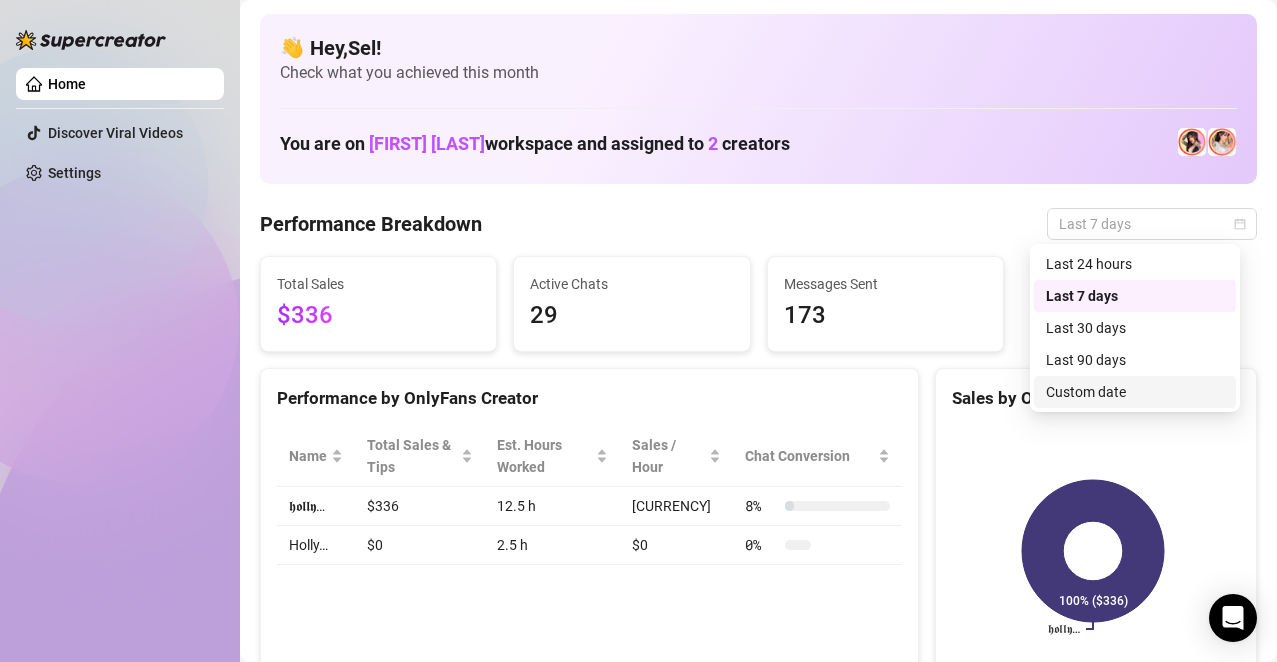click on "Custom date" at bounding box center [1135, 392] 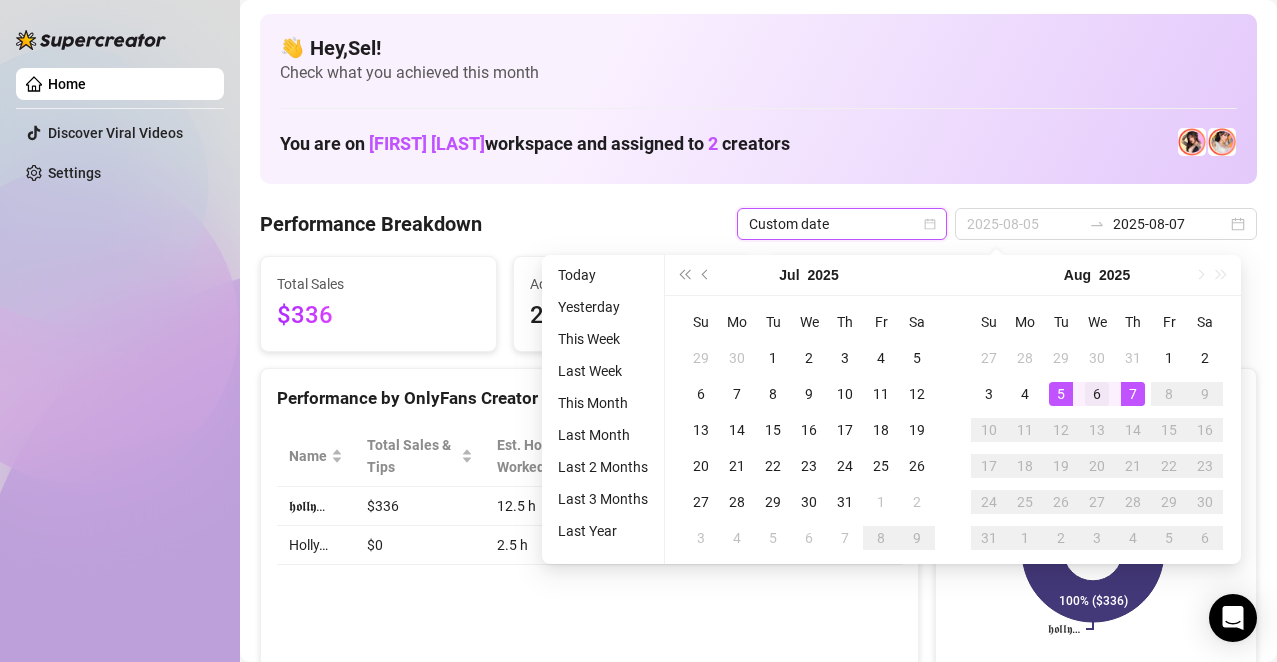 type on "2025-08-06" 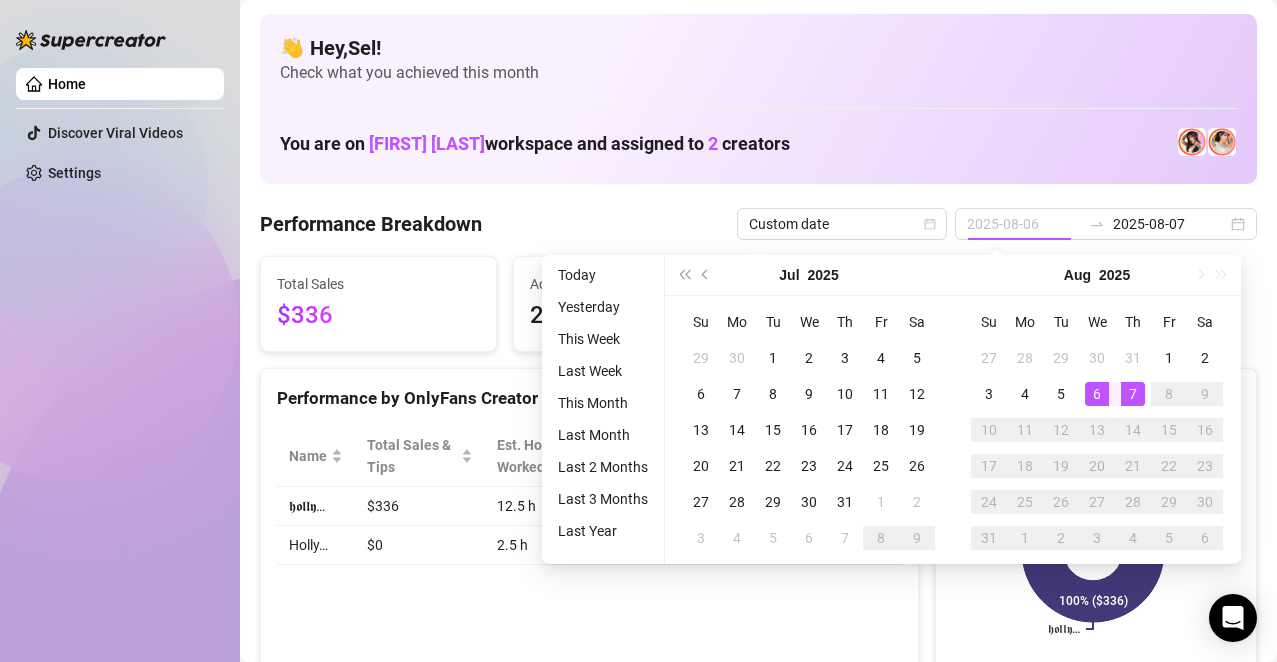 click on "6" at bounding box center [1097, 394] 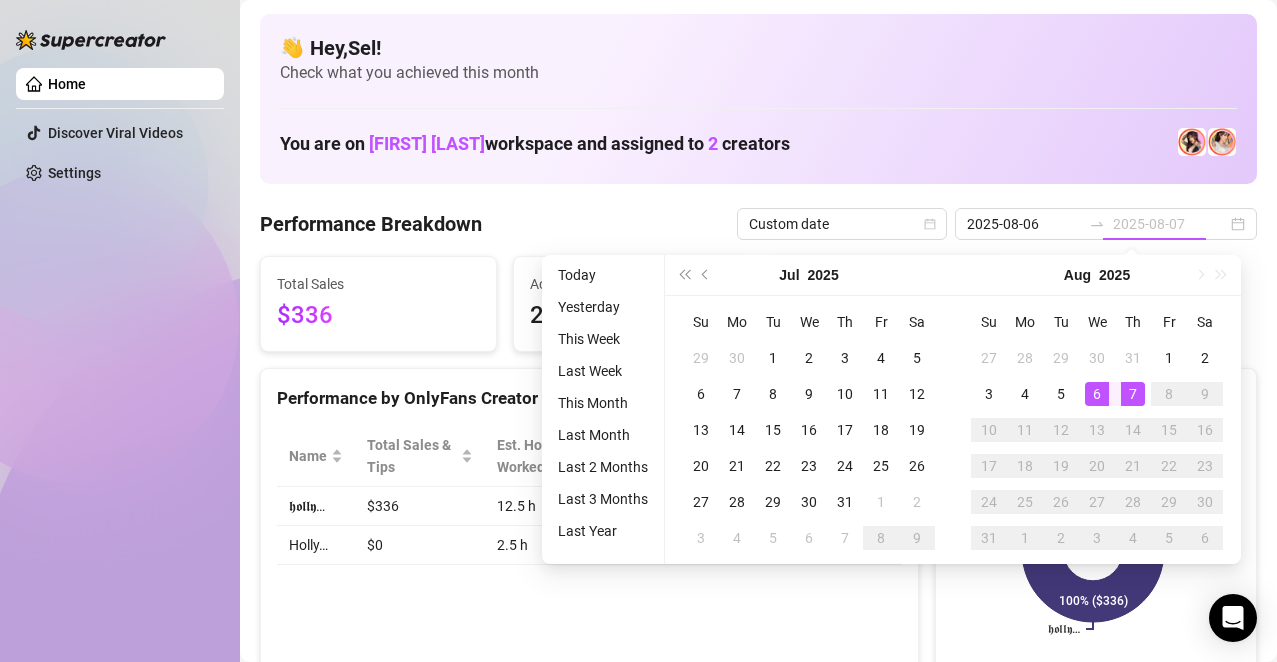 click on "7" at bounding box center [1133, 394] 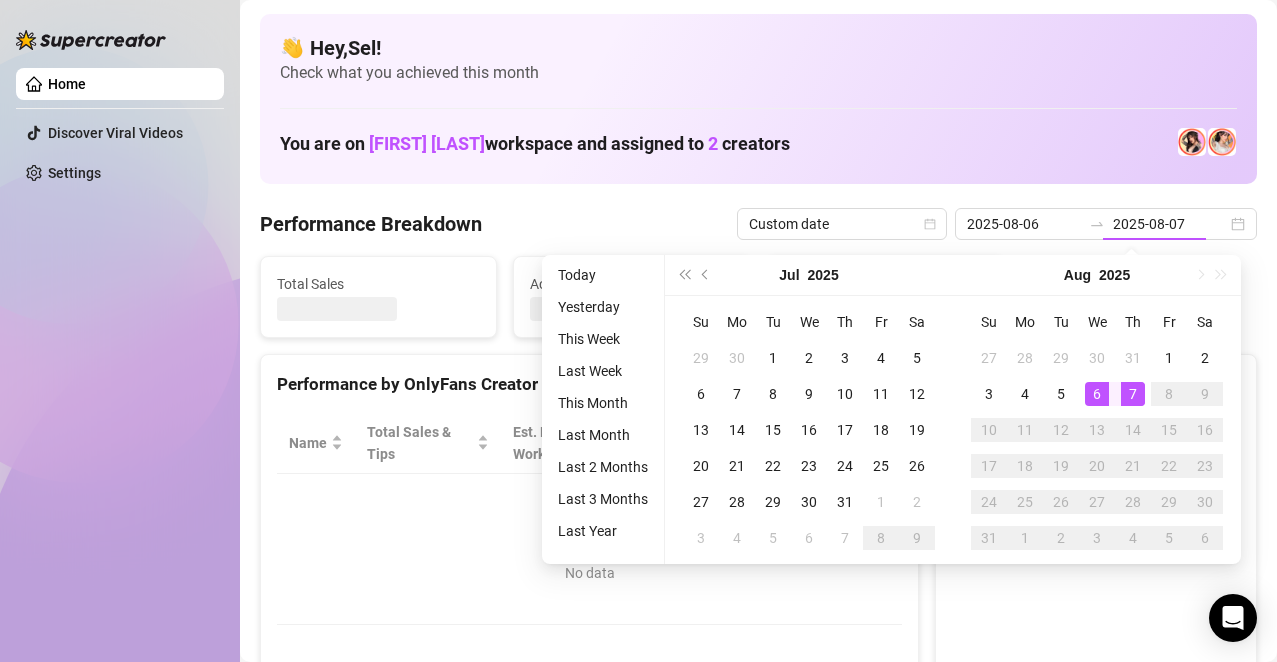 type on "2025-08-06" 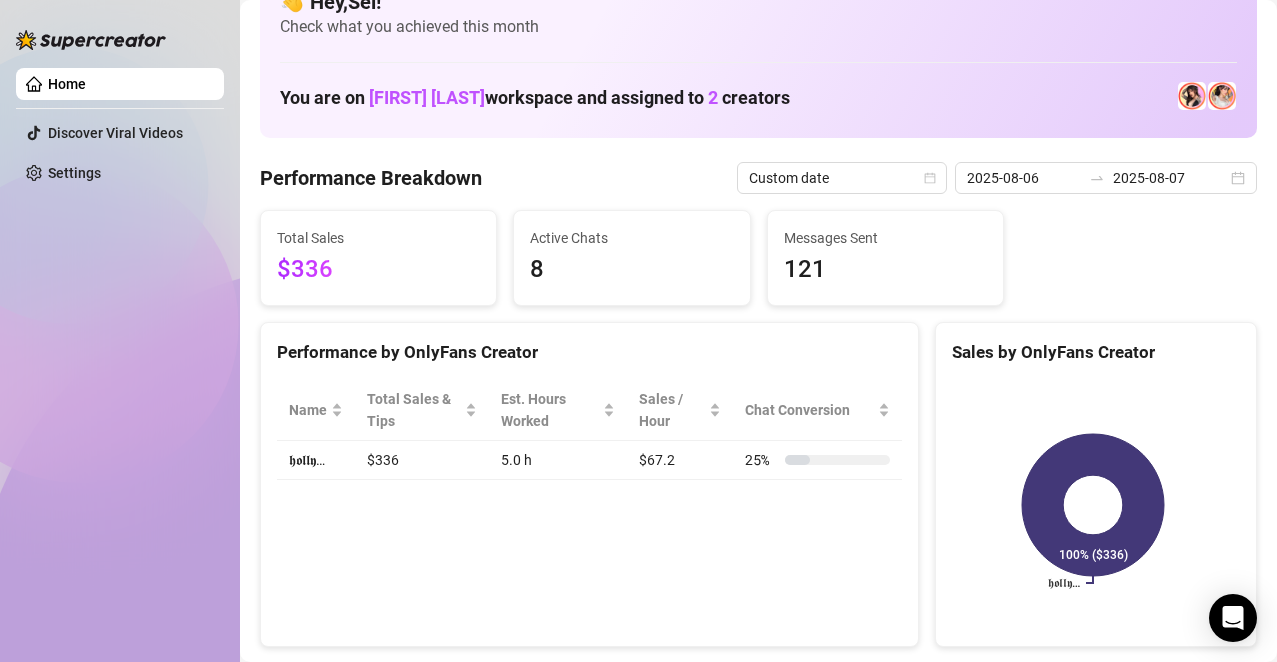 scroll, scrollTop: 45, scrollLeft: 0, axis: vertical 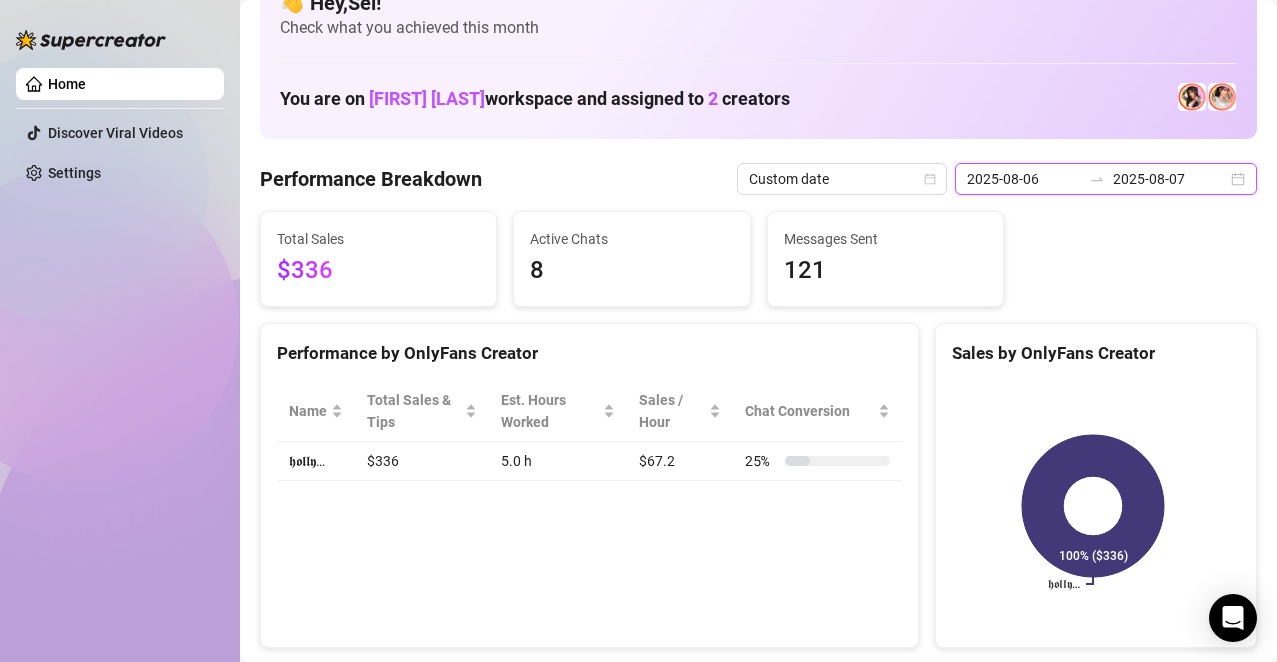 click on "2025-08-07" at bounding box center (1170, 179) 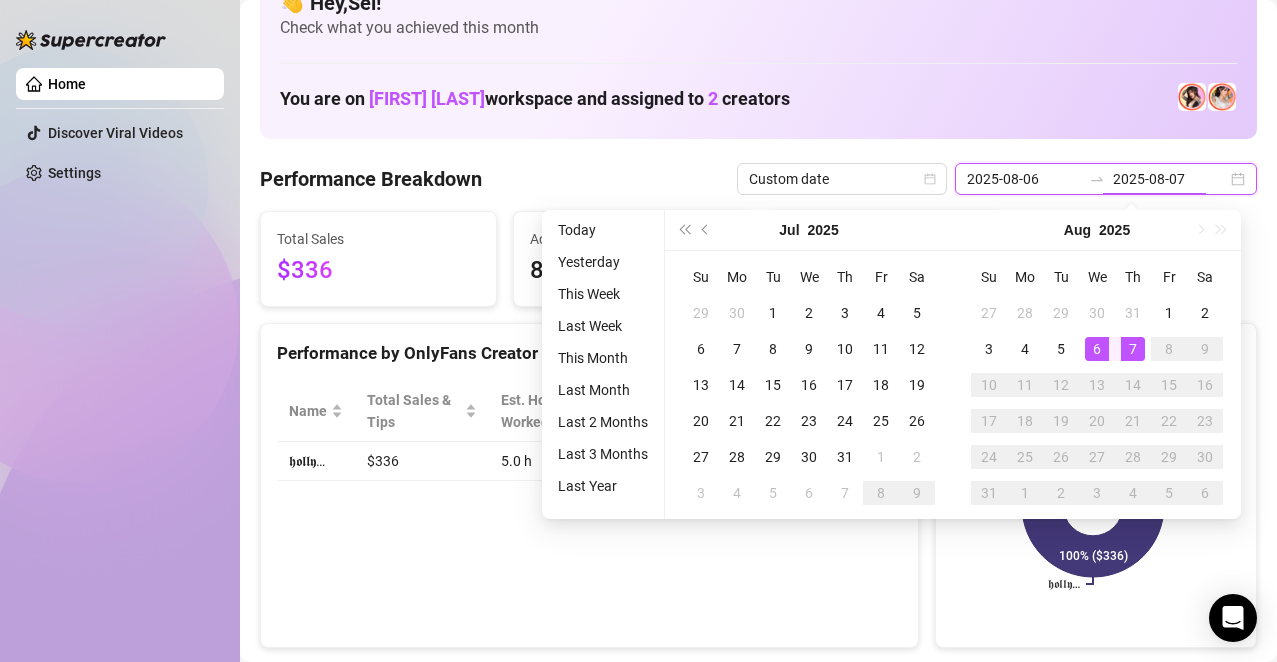 click on "2025-08-06 2025-08-07" at bounding box center [1106, 179] 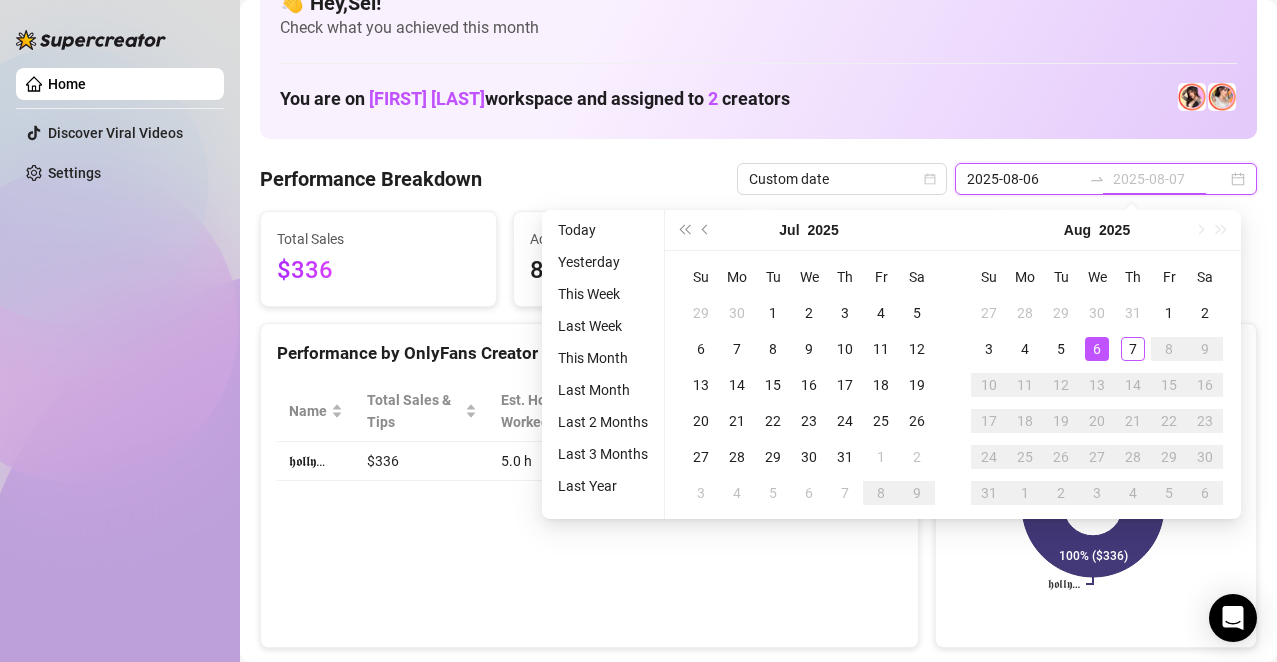 type on "2025-08-06" 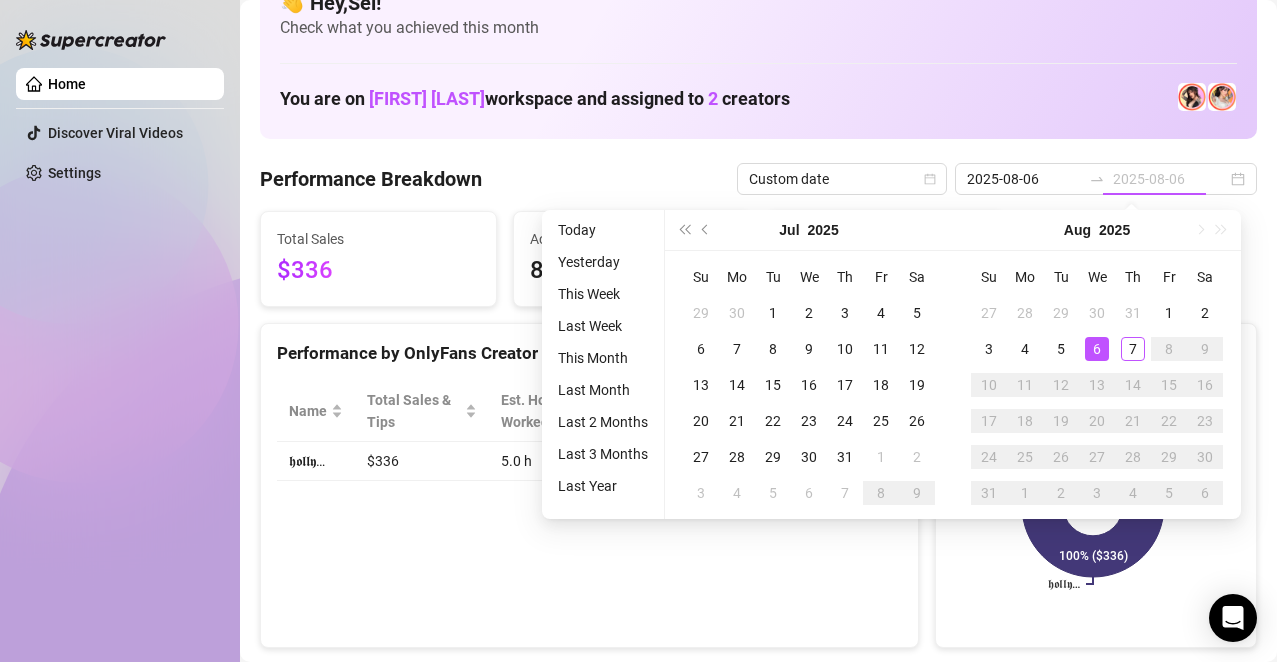 click on "6" at bounding box center (1097, 349) 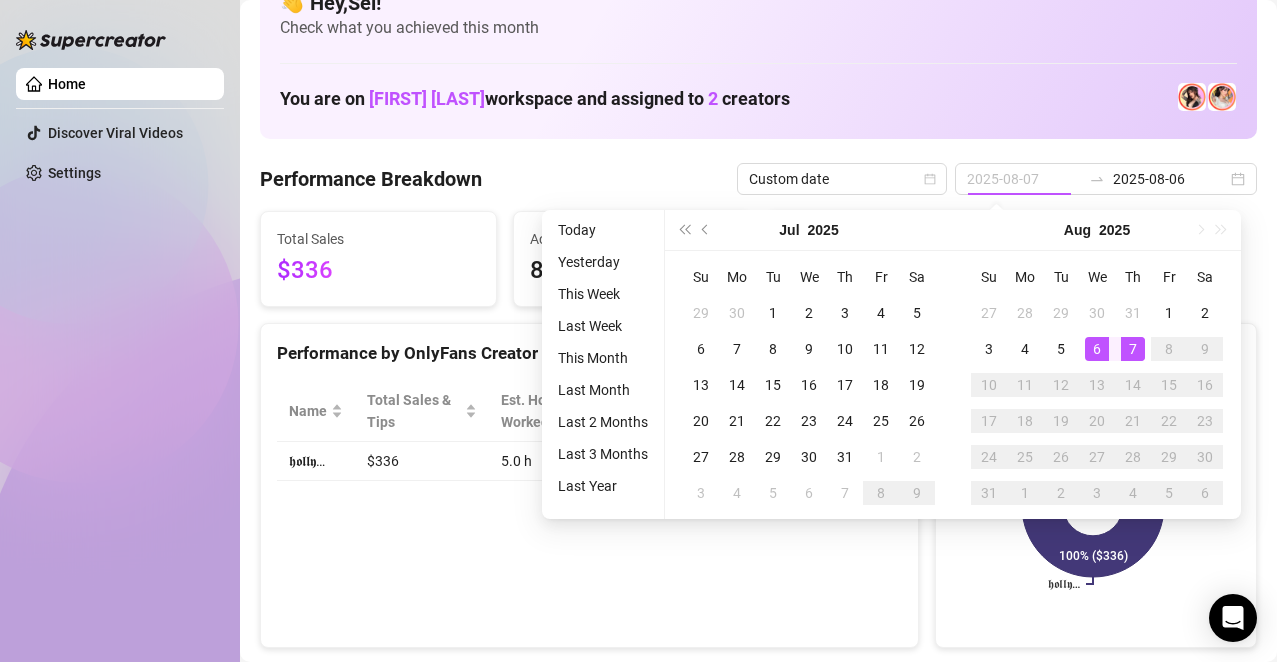 click on "7" at bounding box center [1133, 349] 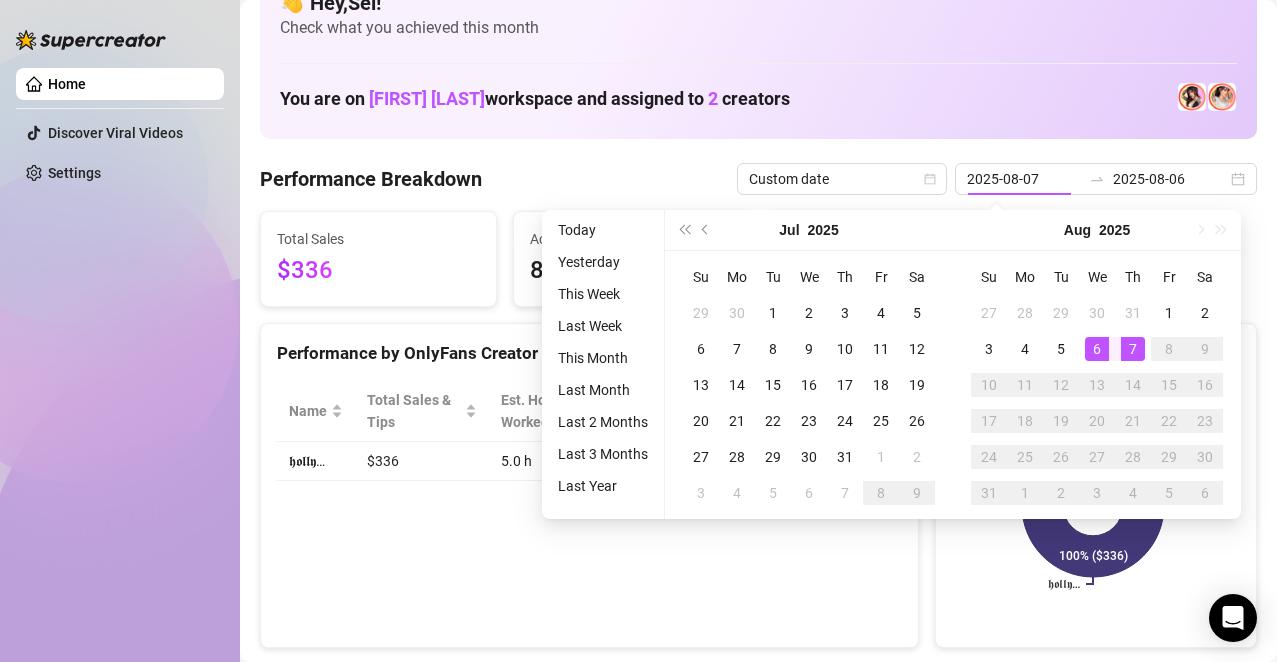 type on "2025-08-06" 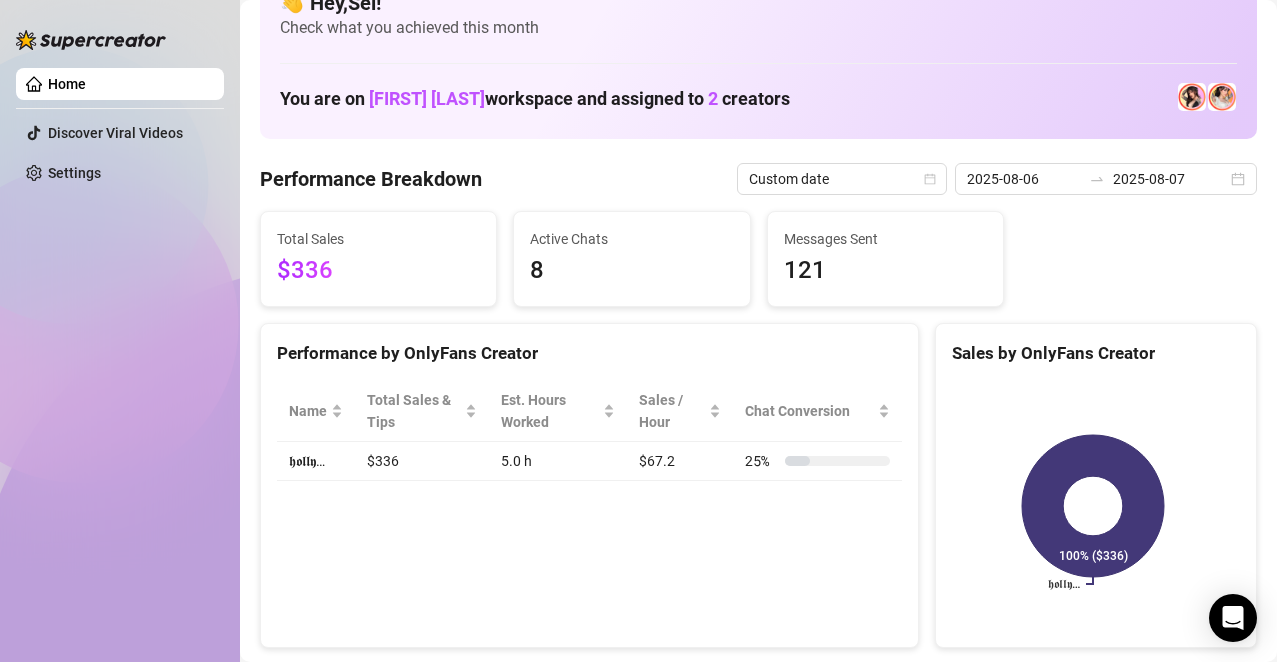 click on "Performance Breakdown Custom date [DATE] [DATE] Total Sales [CURRENCY] Active Chats [NUMBER] Messages Sent [NUMBER] Performance by OnlyFans Creator Name Total Sales & Tips Est. Hours Worked Sales / Hour Chat Conversion 𝖍𝖔𝖑𝖑𝖞… [CURRENCY] [NUMBER] h [CURRENCY] [PERCENT] Sales by OnlyFans Creator 𝖍𝖔𝖑𝖑𝖞… [PERCENT] ([CURRENCY]) Payouts for [MONTH] [NUMBER] - [MONTH] [NUMBER] Total Payouts [CURRENCY] Hours Worked [NUMBER] Breakdown Hours Worked [NUMBER] X Hourly Rate — + Sales [CURRENCY] X Commissions [PERCENT] = Payouts [CURRENCY] Activity Sales by [MONTH] [NUMBER] - [MONTH] [NUMBER] PPV Sales ( [CURRENCY] ) Tips ( [CURRENCY] ) Engagement by [MONTH] [NUMBER] - [MONTH] [NUMBER] Messages Sent Fans Engaged With Est. Hours Worked Messages Breakdown Last 24 hours Messages PPVs Account Message Media Price When Sent When Purchased 𝖍𝖔𝖑𝖑𝖞 hope you love them! Which one should I send next? Free [MONTH] [NUMBER], [TIME] — View Chat 𝖍𝖔𝖑𝖑𝖞 [NUMBER] [CURRENCY] [MONTH] [NUMBER], [TIME] [MONTH] [NUMBER], [TIME] View Chat 𝖍𝖔𝖑𝖑𝖞 Okay, honey, but do you want both? What do you think about [NUMBER] for both? Free [MONTH] [NUMBER], [TIME] — View Chat Free —" at bounding box center (758, 2104) 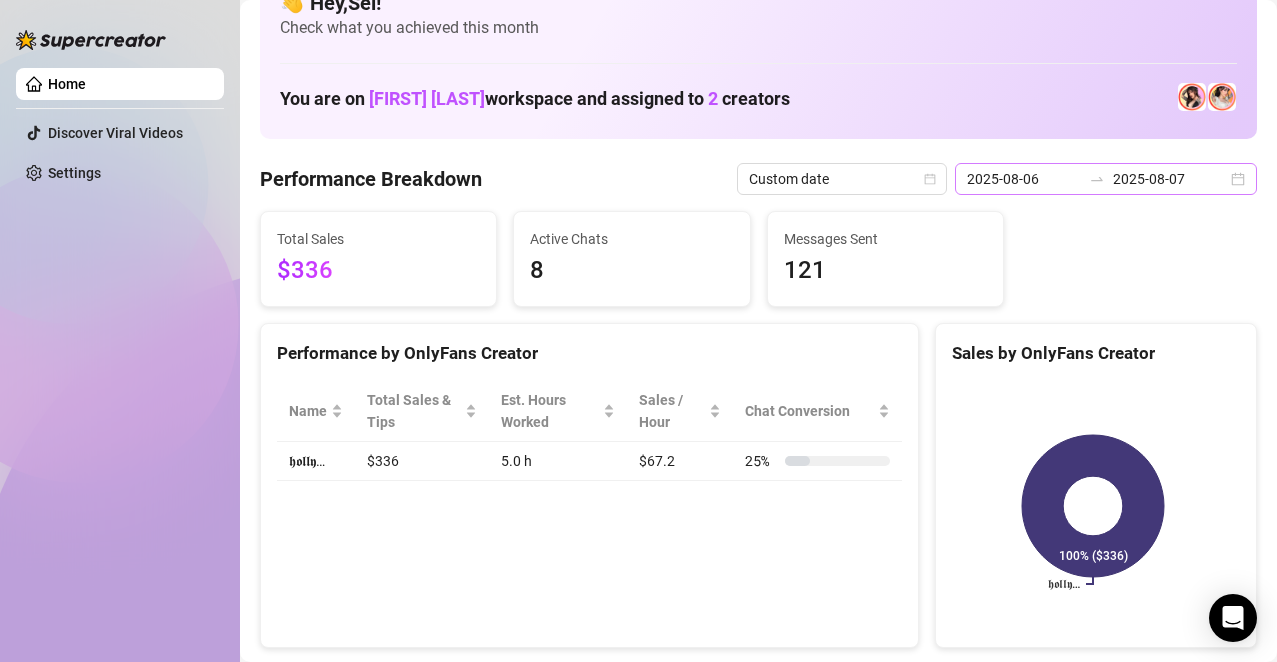 click on "2025-08-06 2025-08-07" at bounding box center (1106, 179) 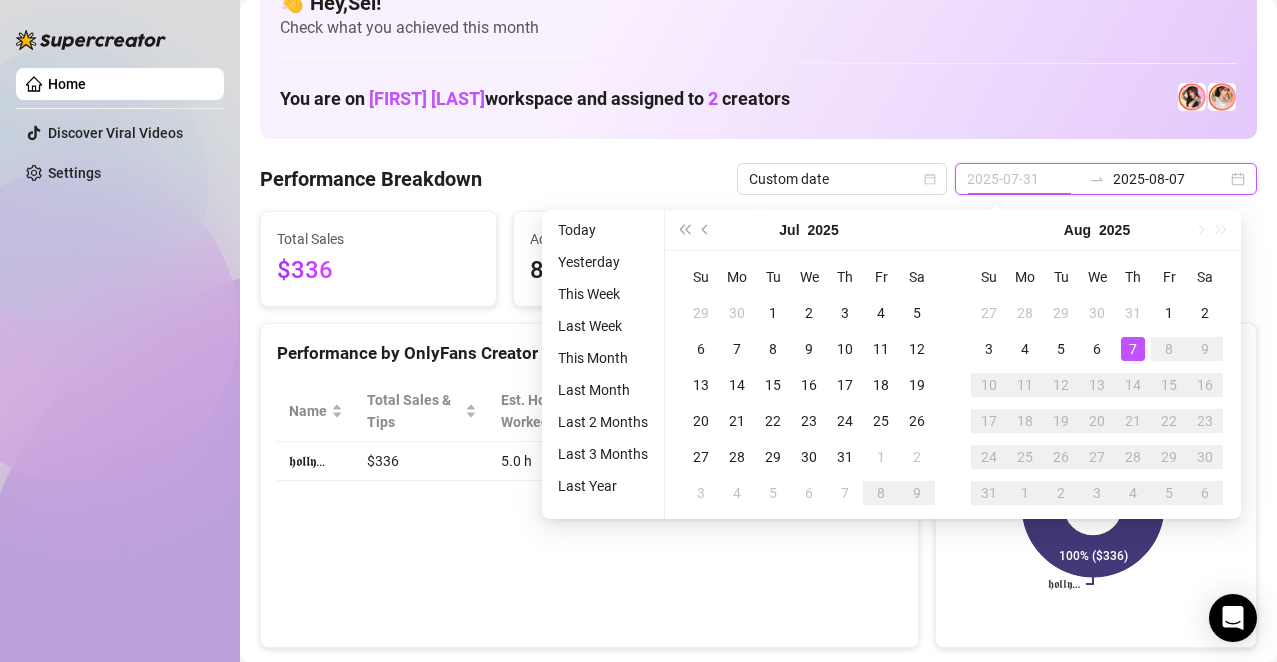 type on "2025-08-07" 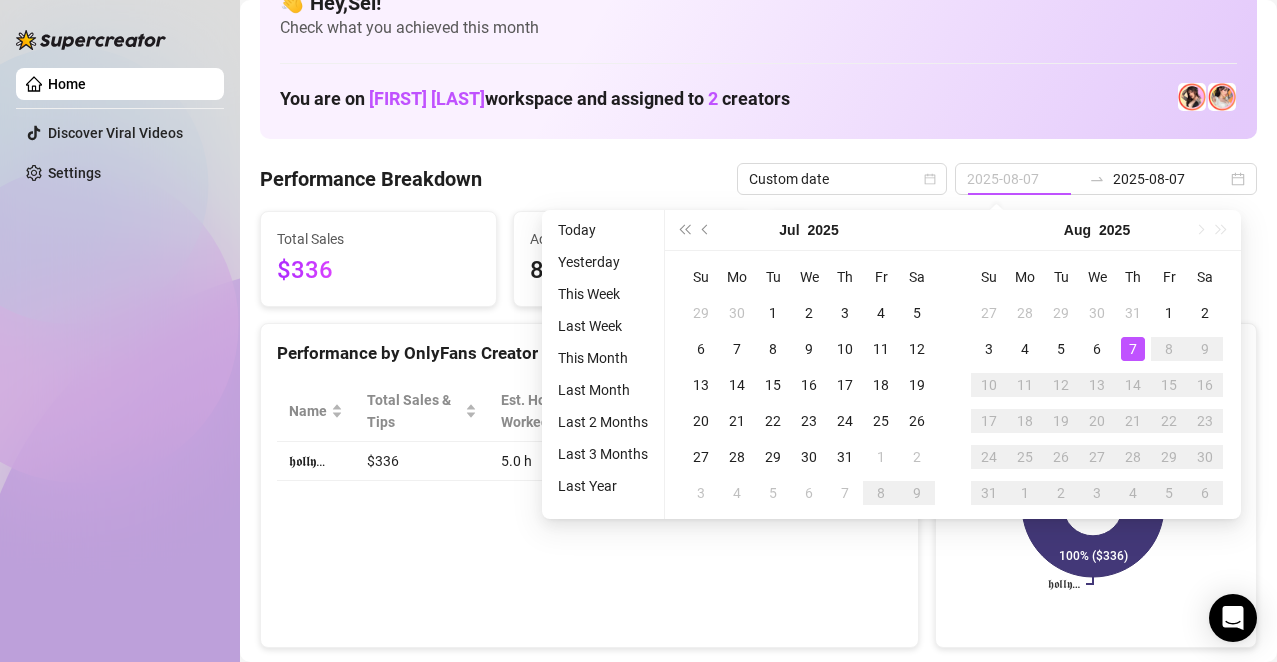 click on "7" at bounding box center [1133, 349] 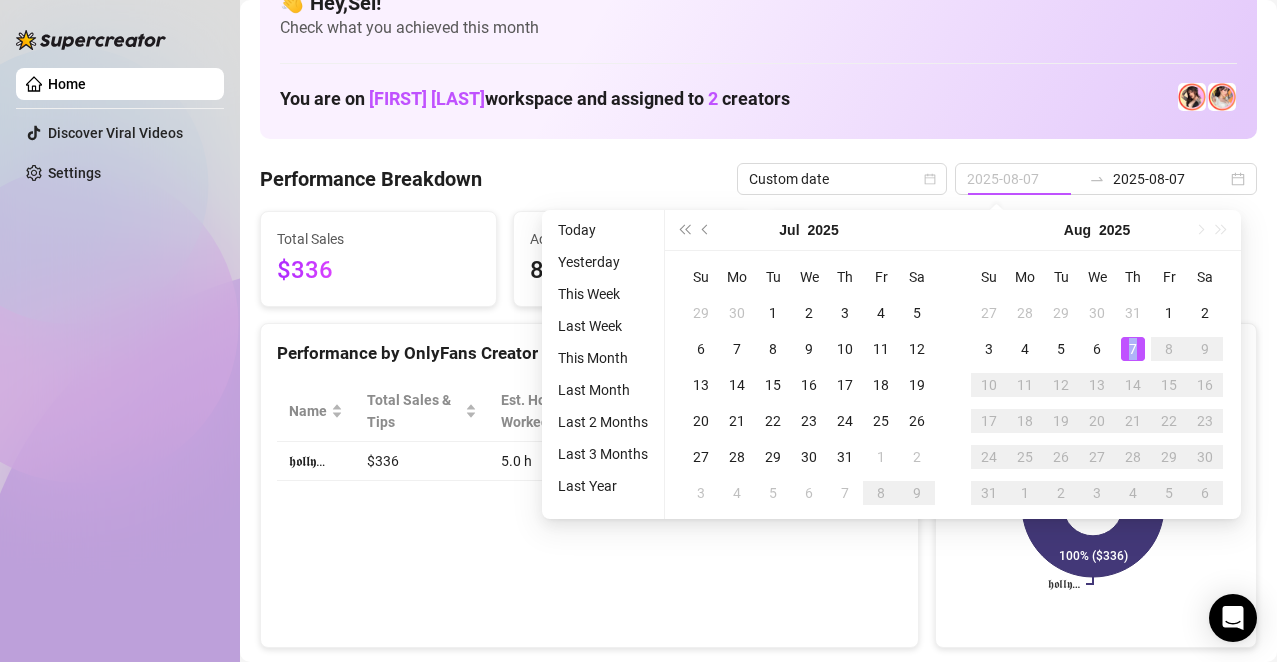 click on "7" at bounding box center [1133, 349] 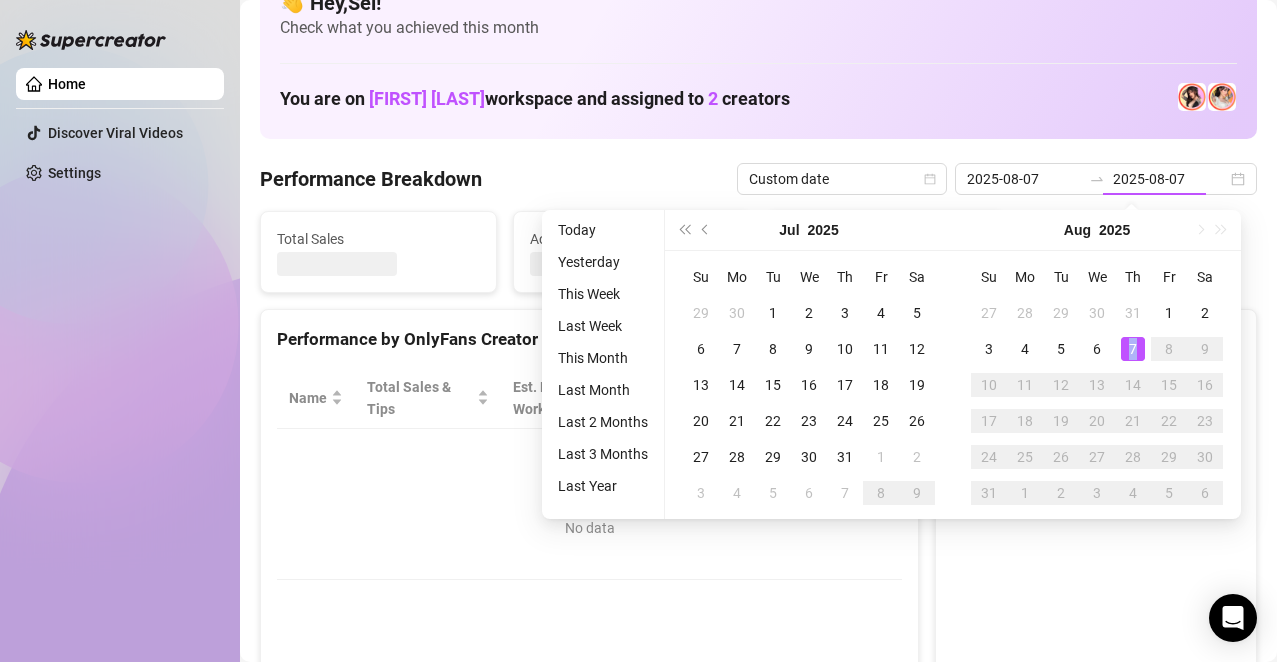 type on "2025-08-07" 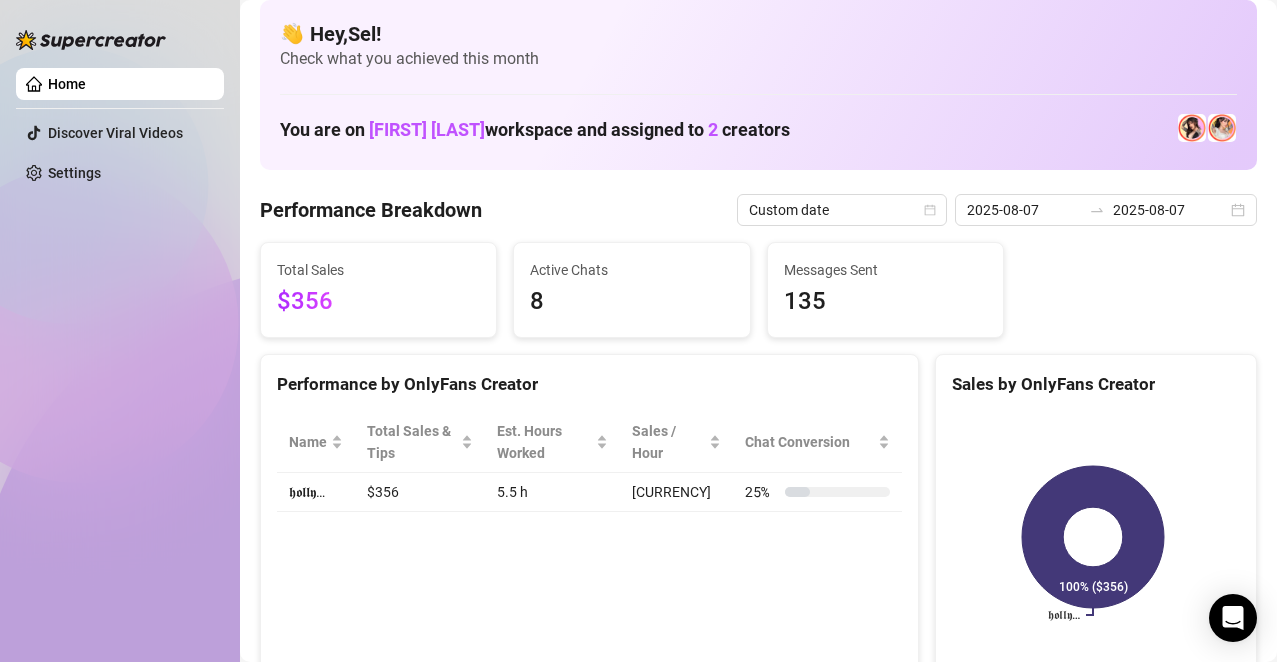 scroll, scrollTop: 13, scrollLeft: 0, axis: vertical 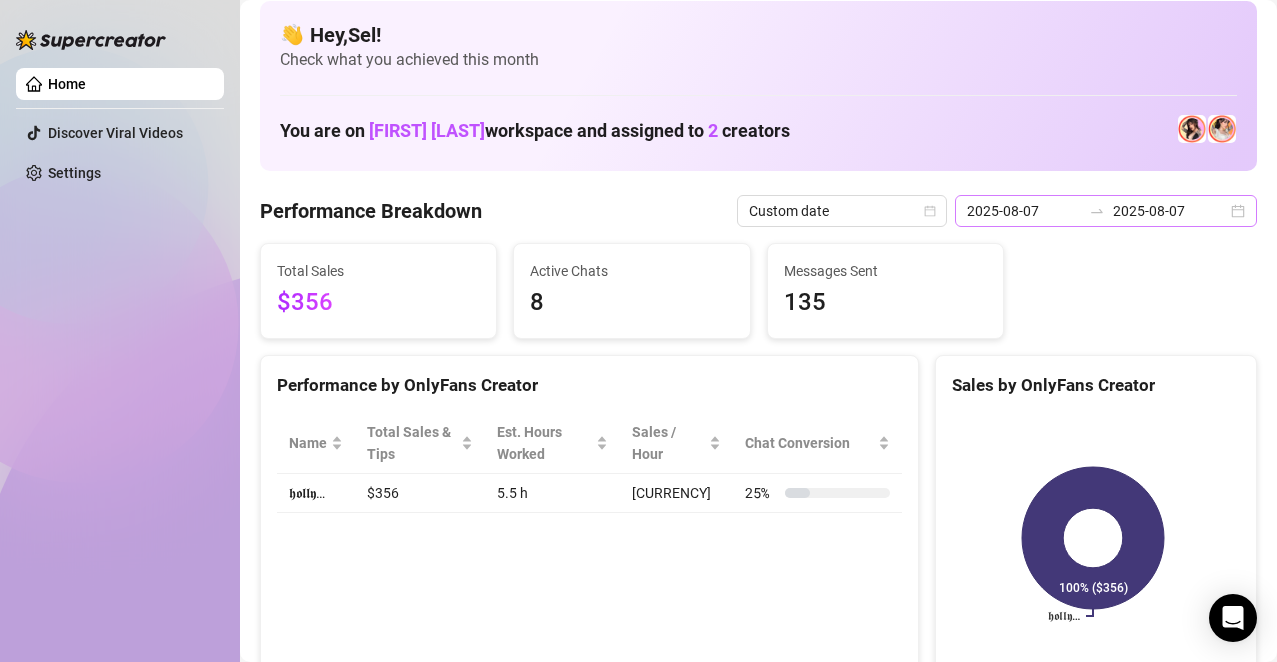 click on "[DATE] [DATE]" at bounding box center [1106, 211] 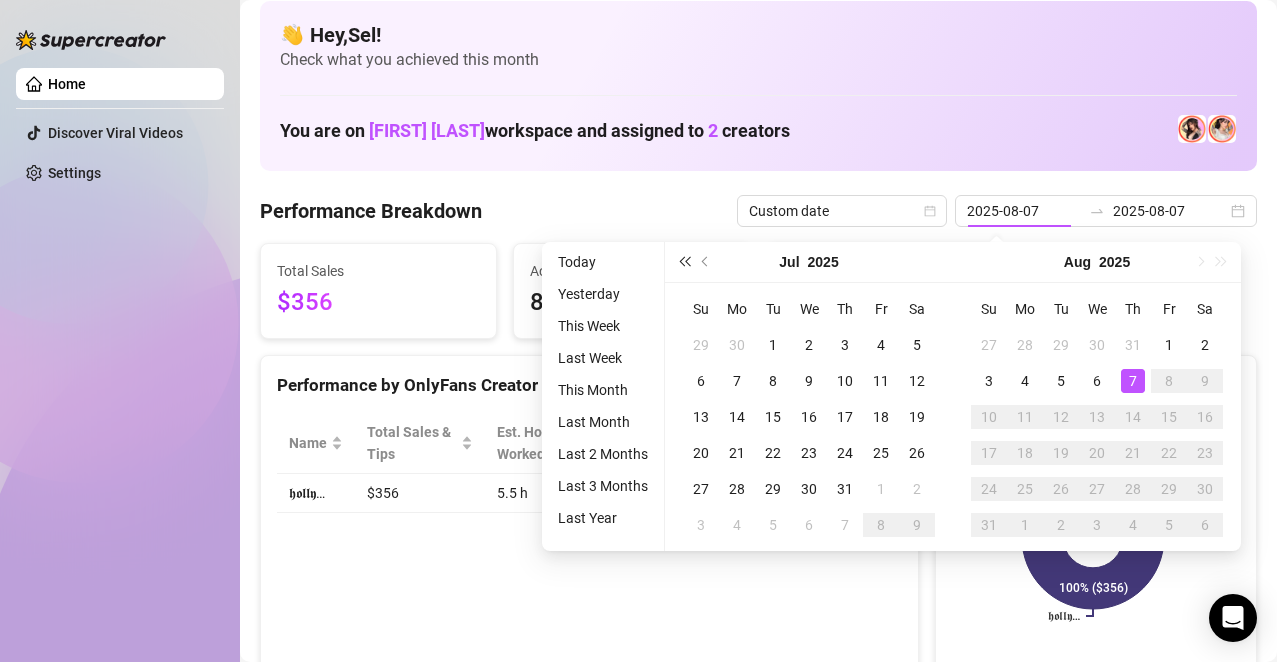 click at bounding box center (684, 262) 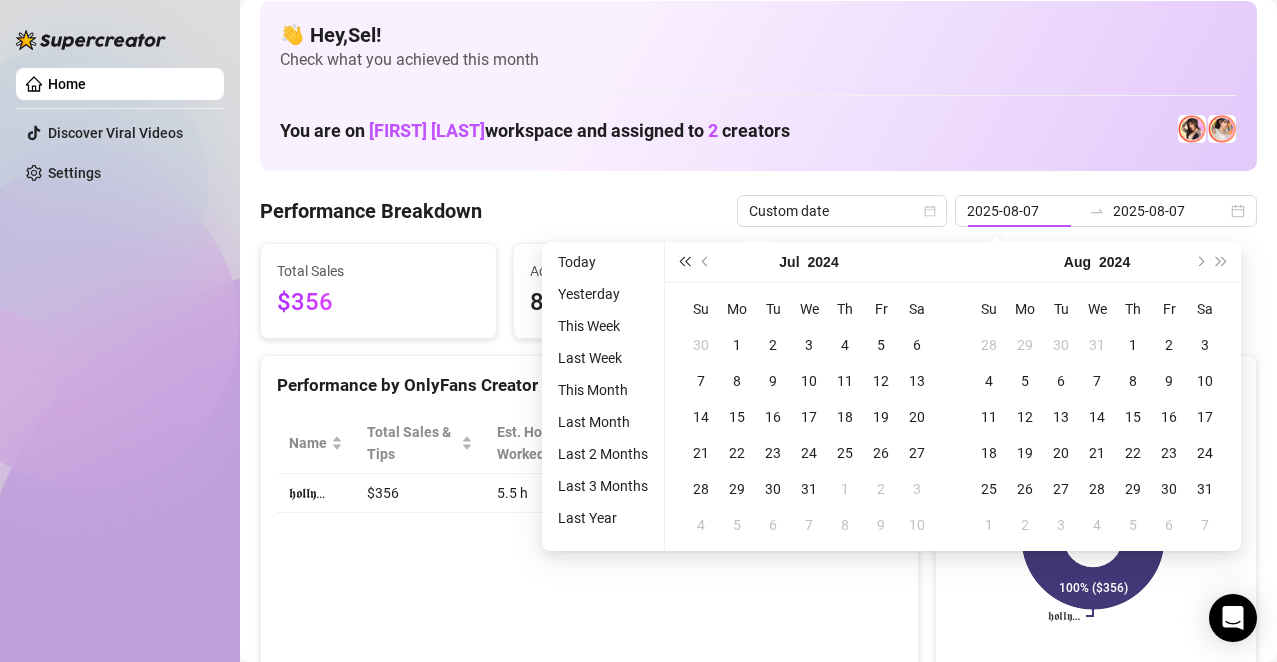 click at bounding box center [684, 262] 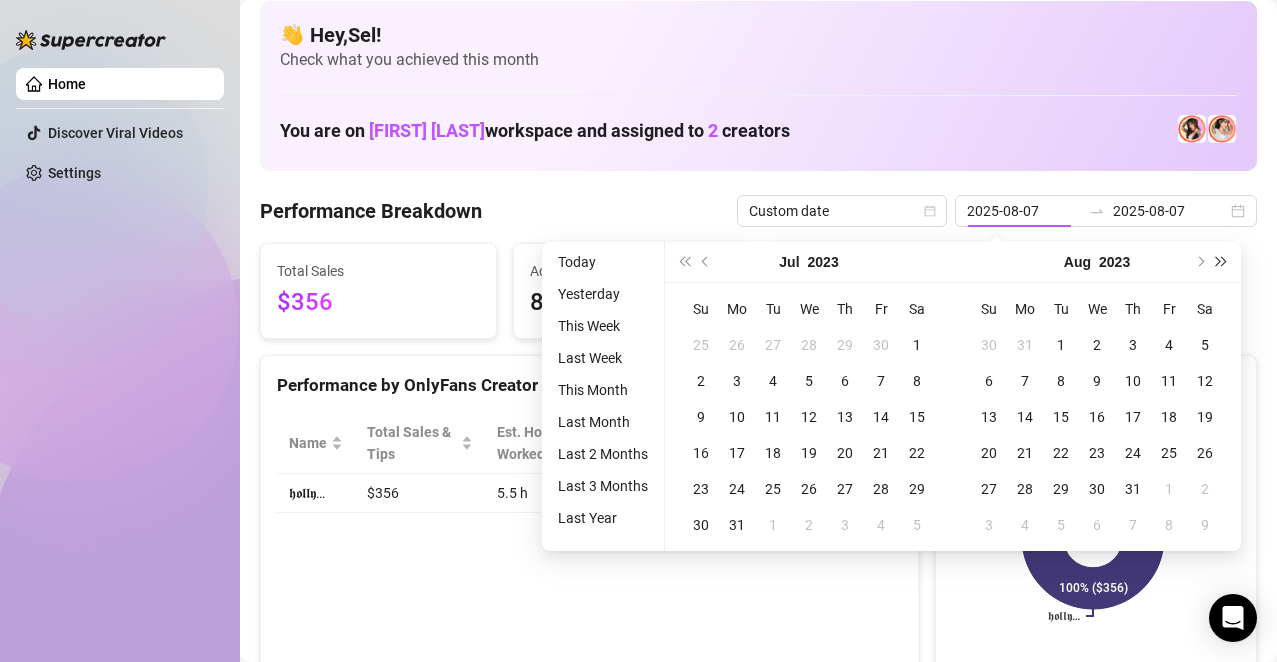 click at bounding box center (1222, 262) 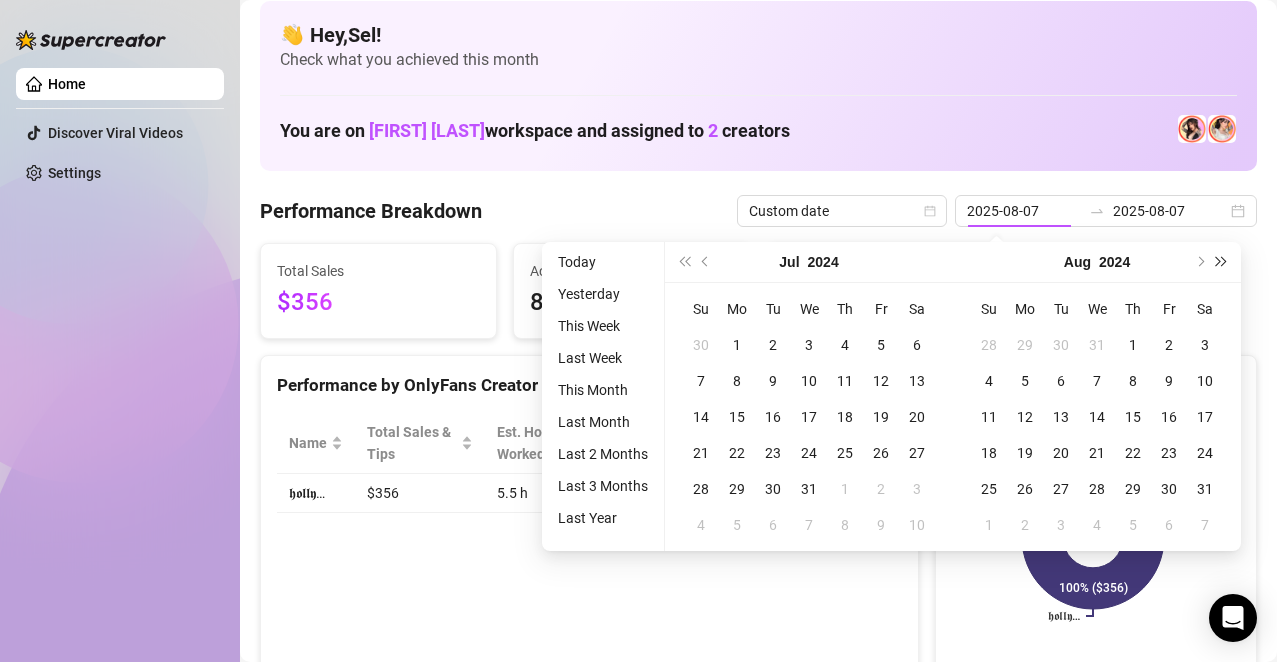 click at bounding box center (1222, 262) 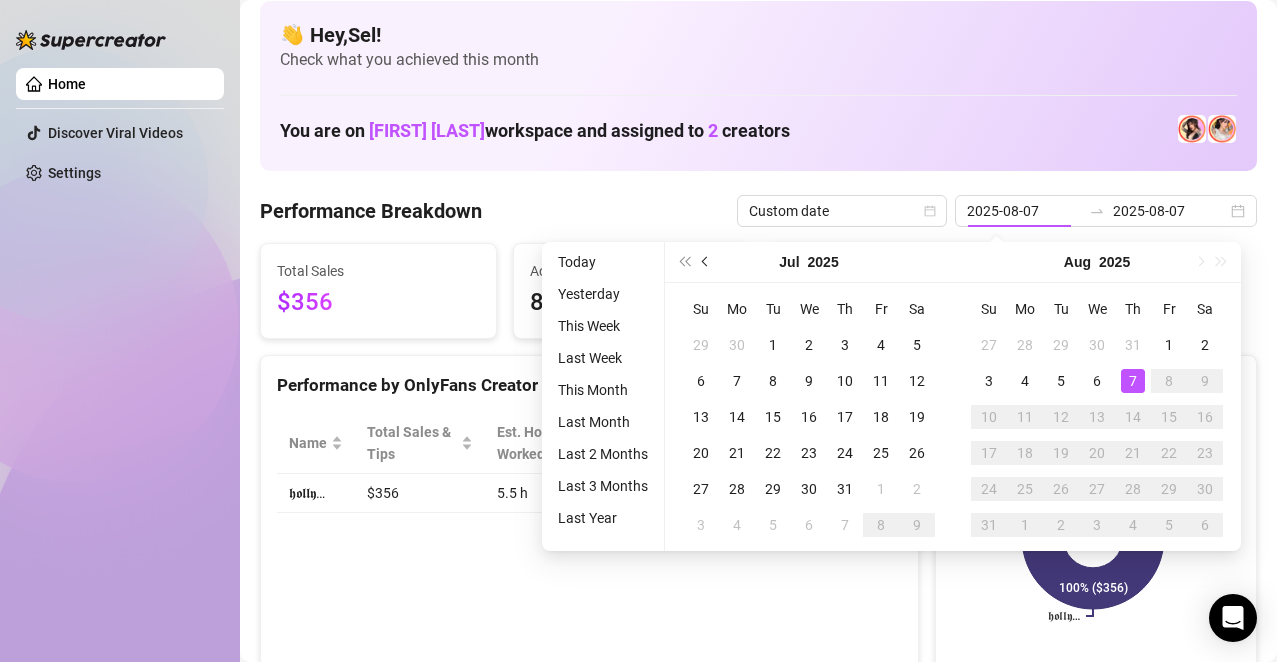 click at bounding box center [706, 262] 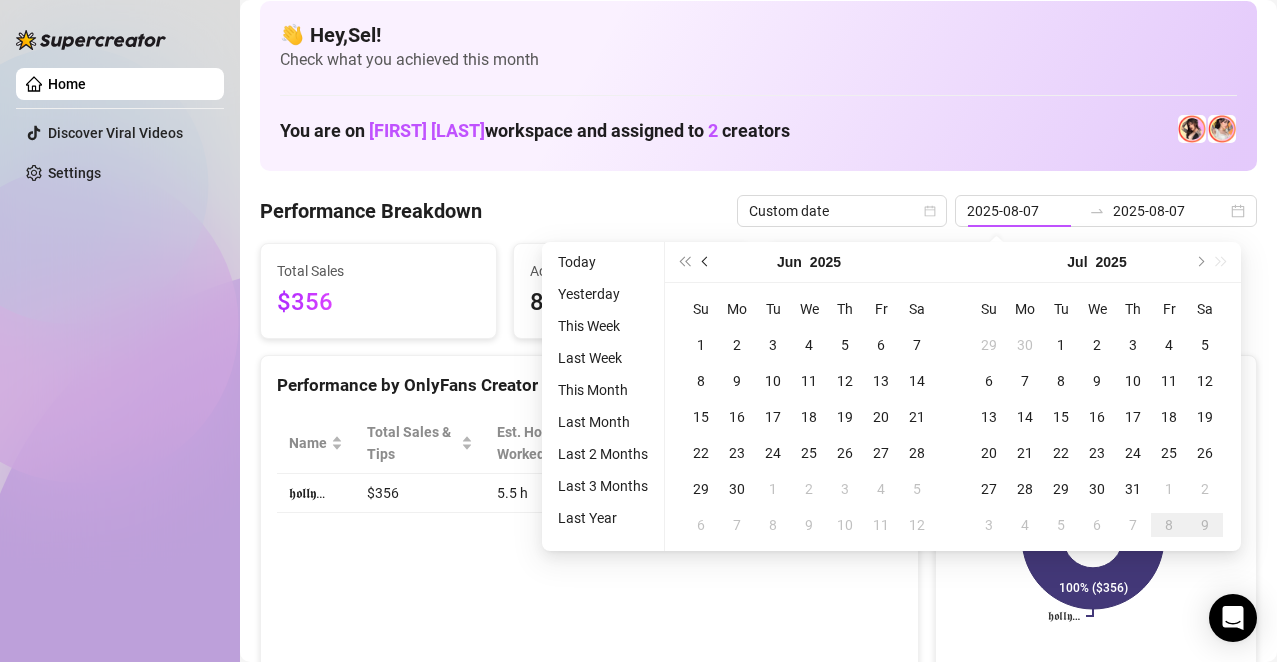 click at bounding box center (706, 262) 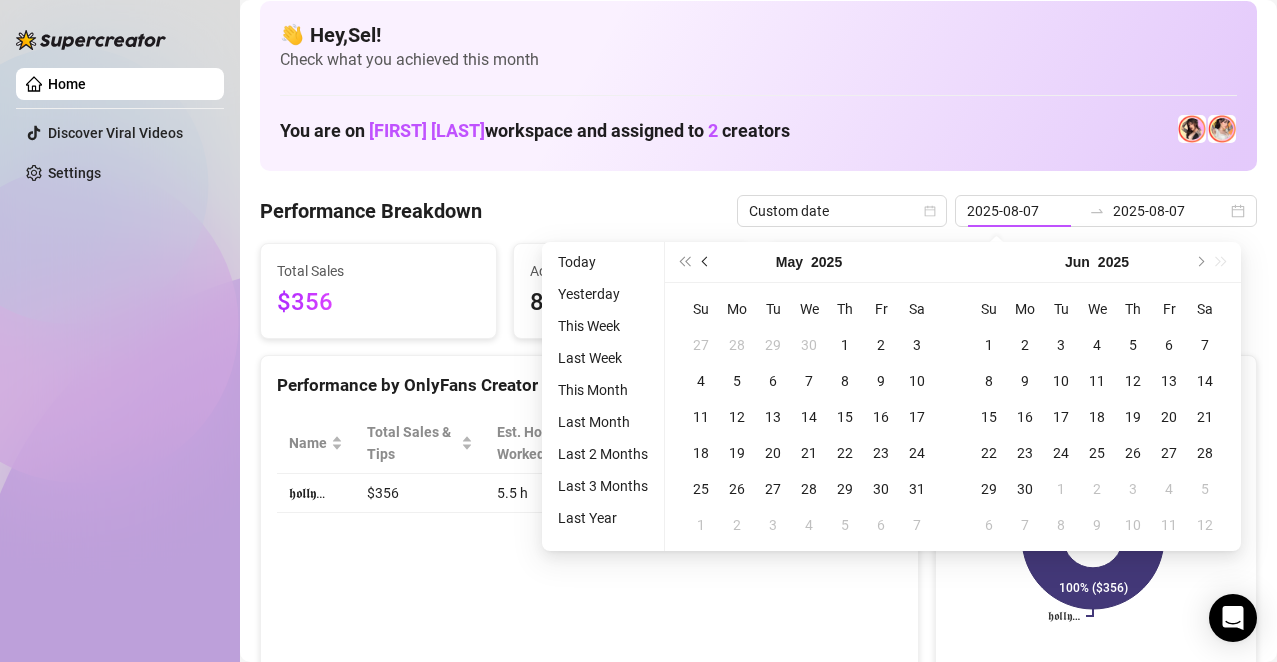 click at bounding box center (706, 262) 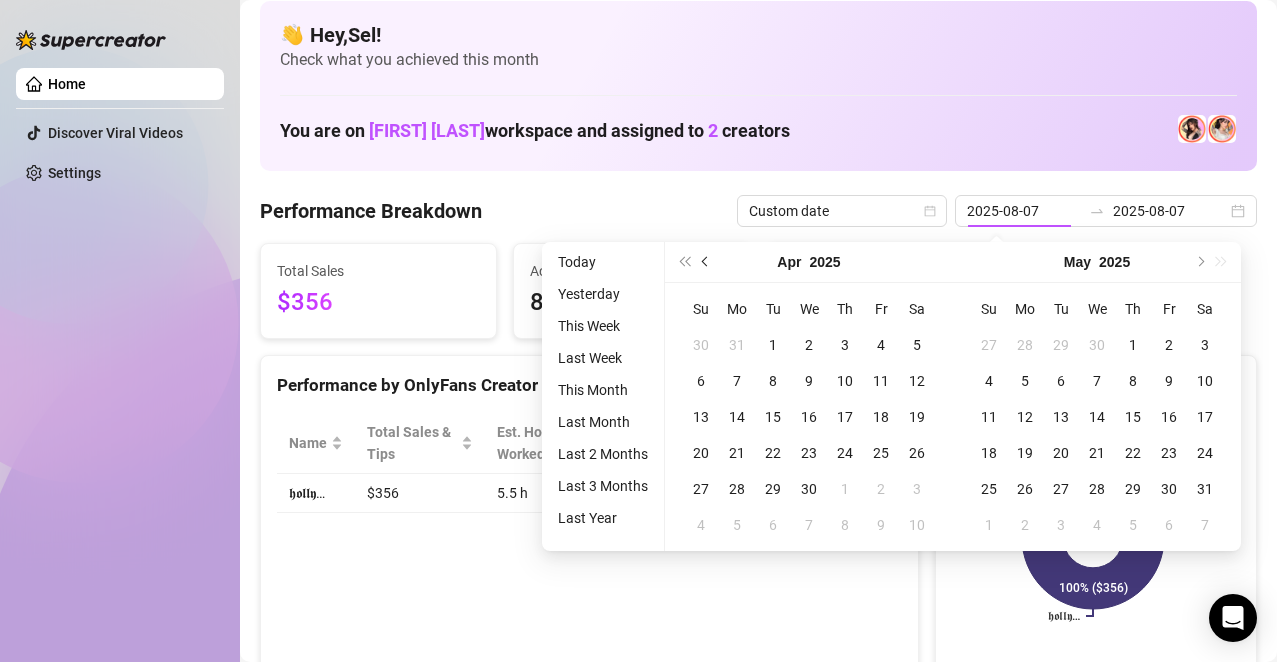 click at bounding box center (706, 262) 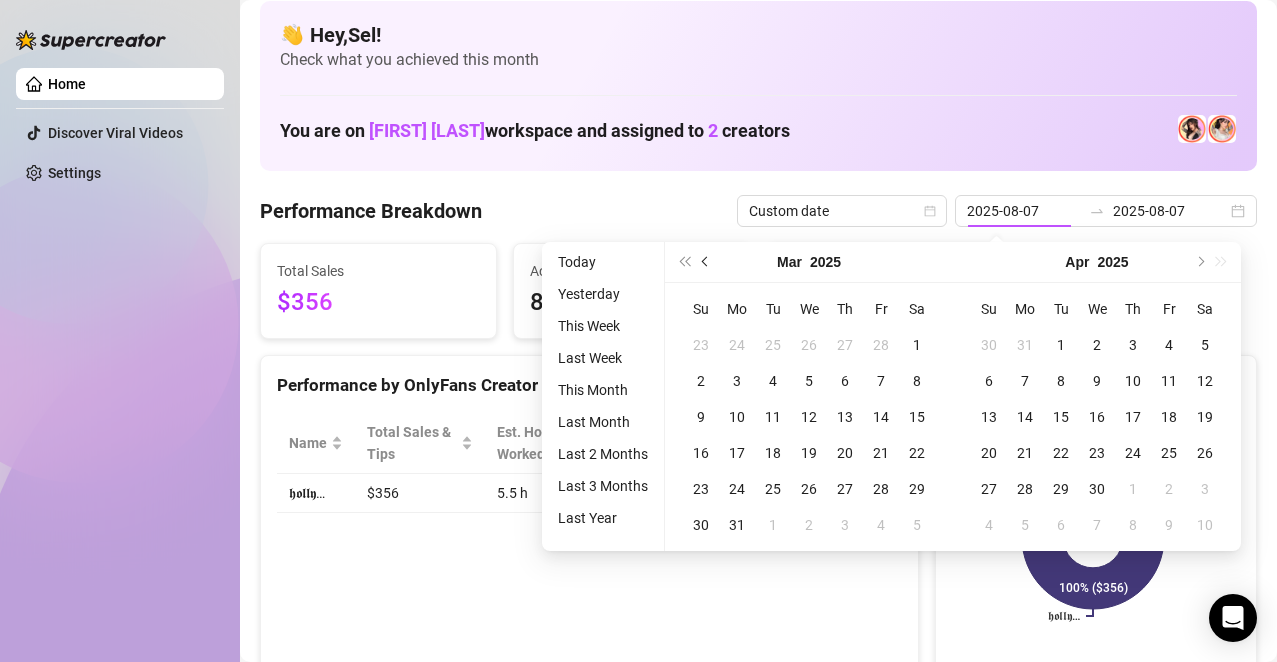 click at bounding box center (706, 262) 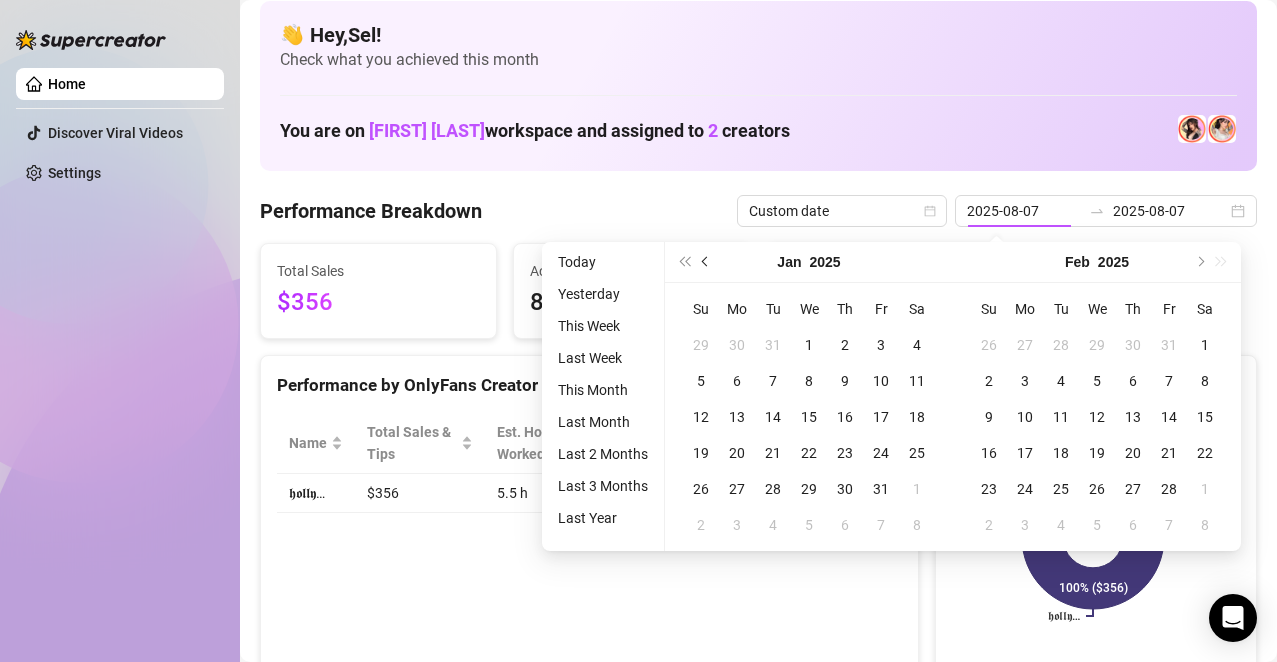 click at bounding box center (706, 262) 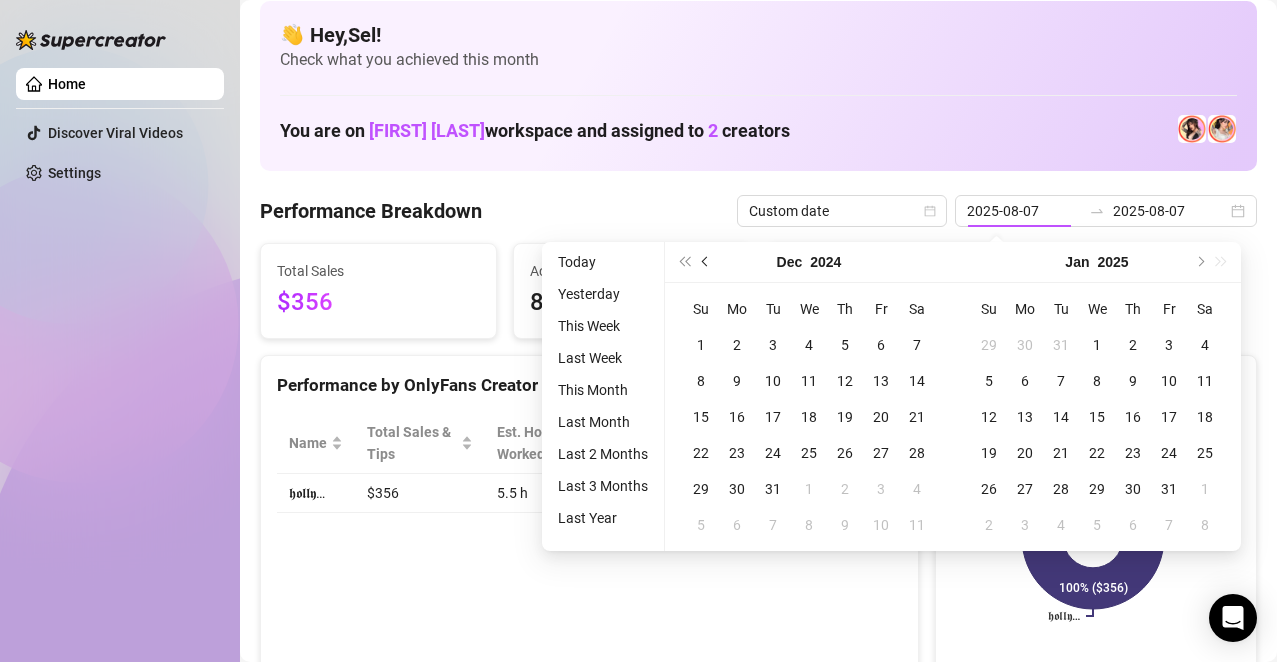 click at bounding box center (706, 262) 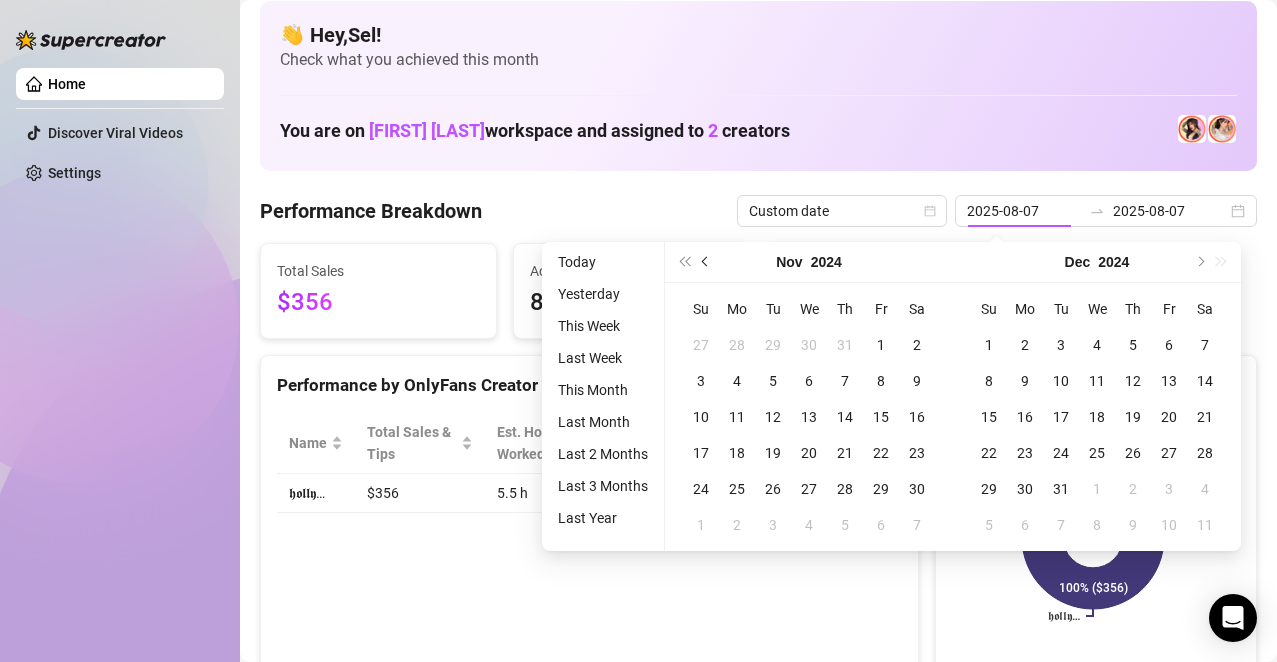 click at bounding box center [707, 262] 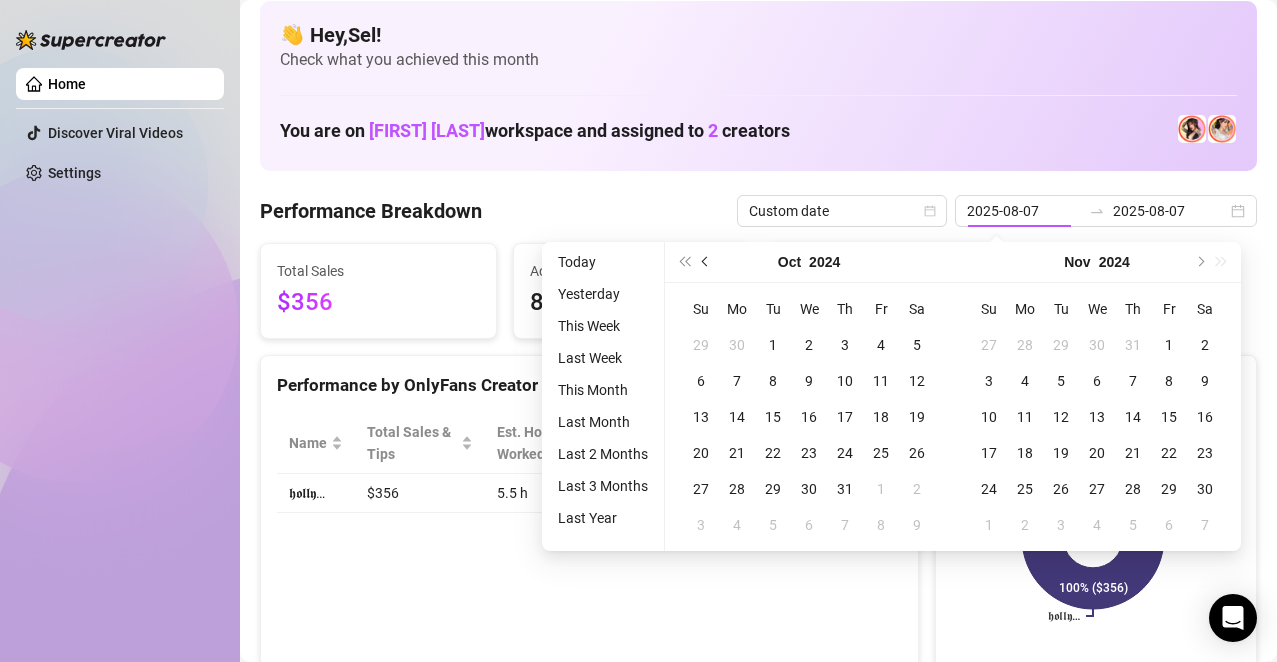 click at bounding box center [707, 262] 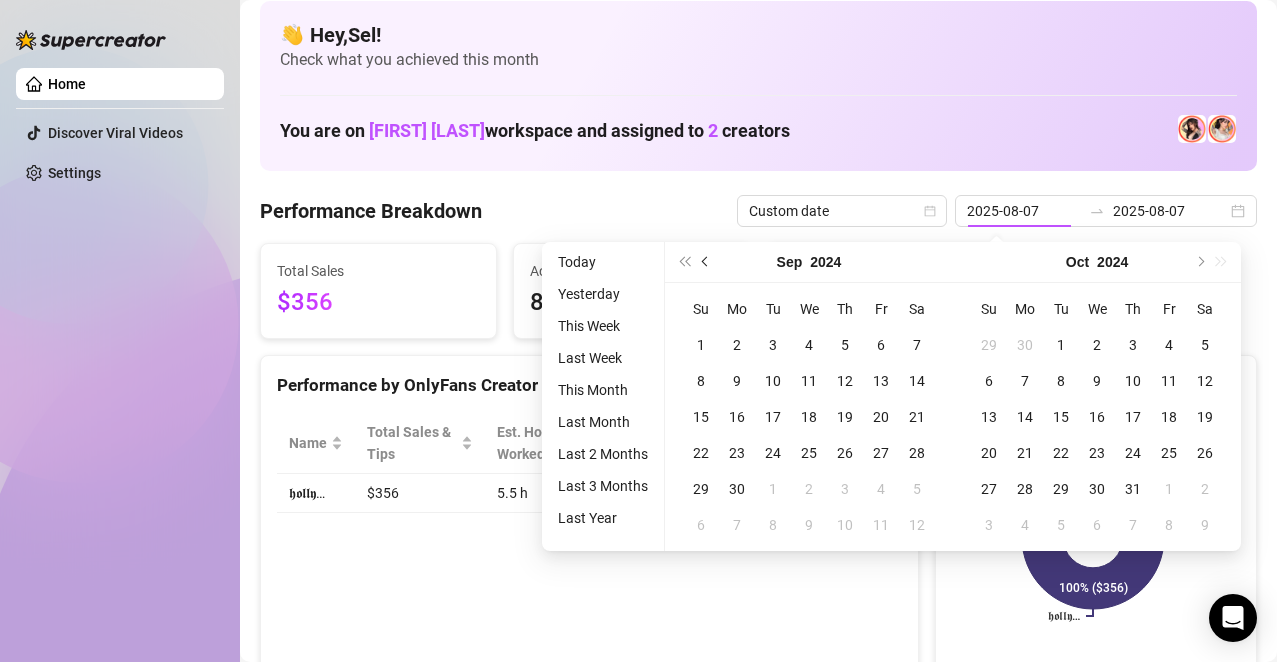 click at bounding box center (707, 262) 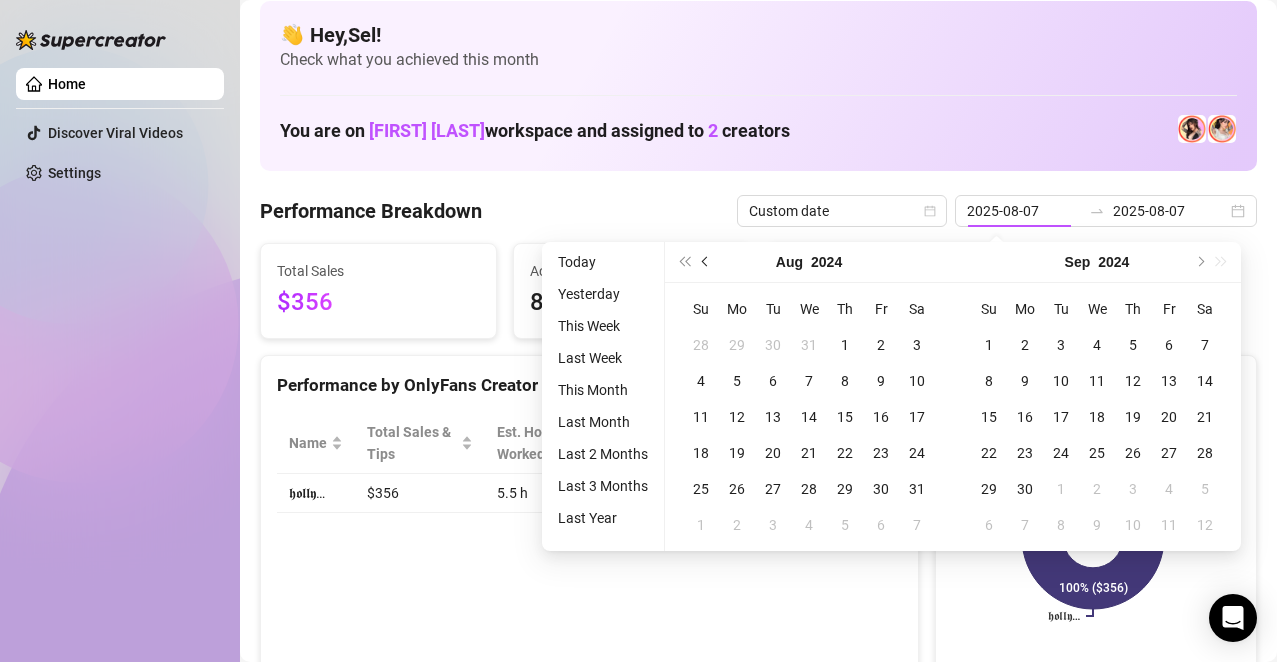 click at bounding box center [707, 262] 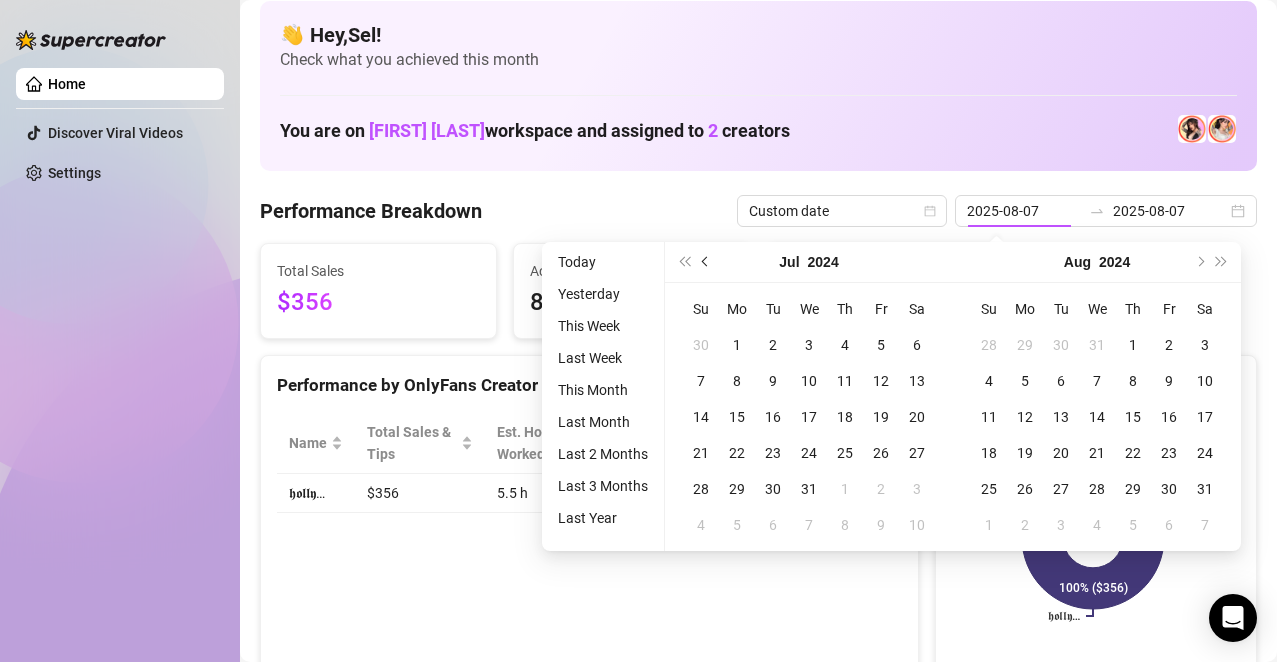 click at bounding box center [707, 262] 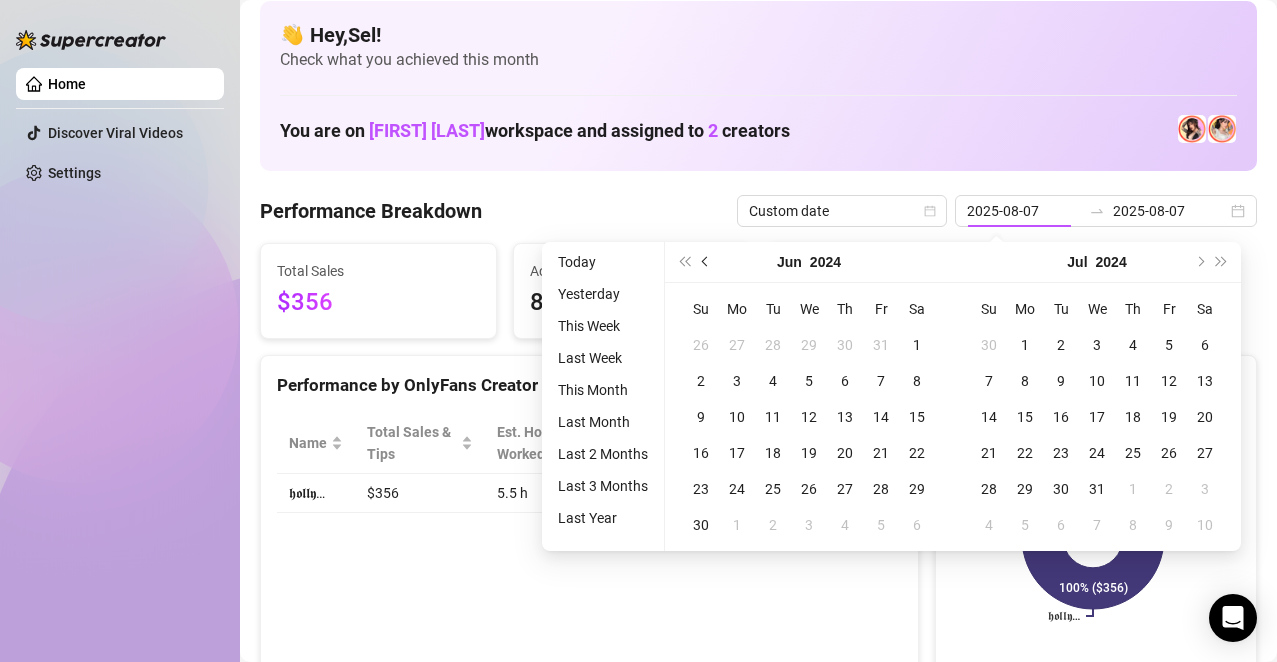 click at bounding box center (707, 262) 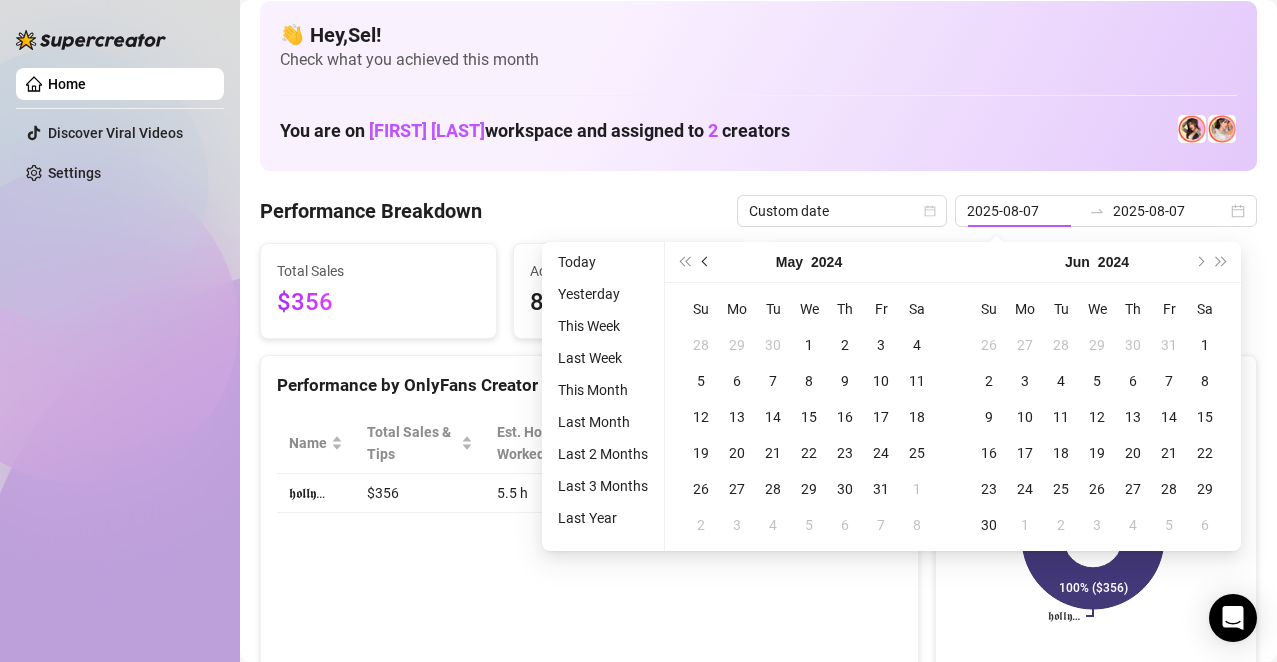 click at bounding box center (707, 262) 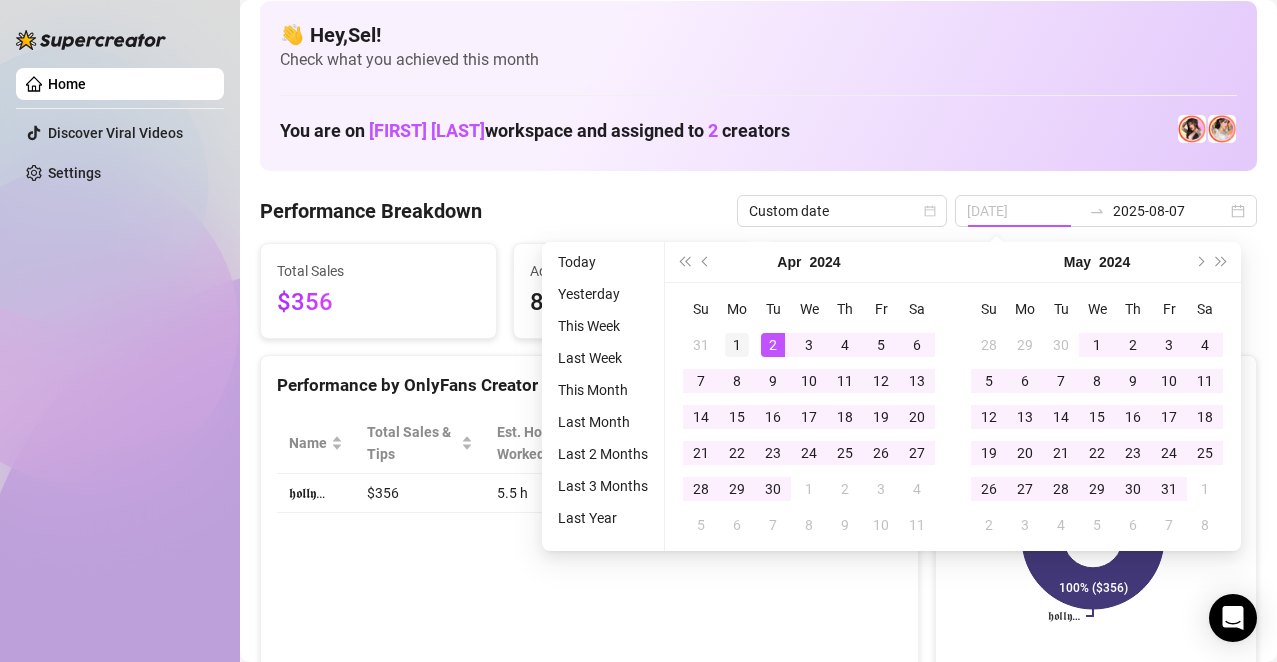 type on "[DATE]" 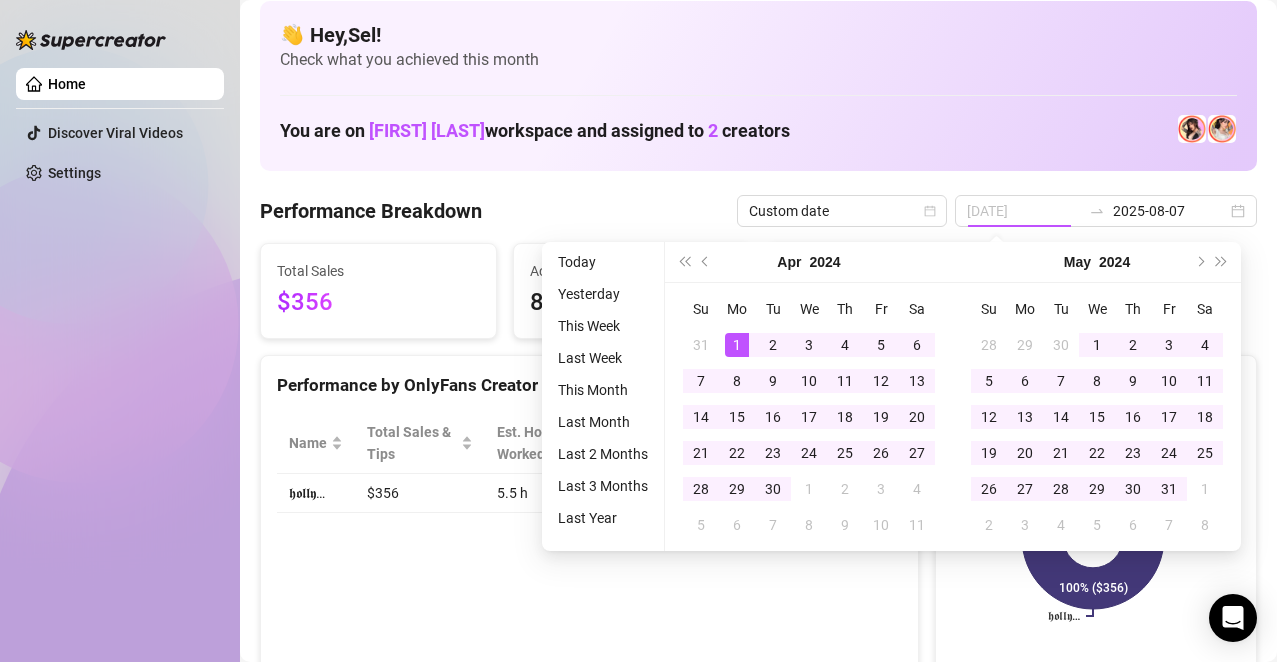 click on "1" at bounding box center (737, 345) 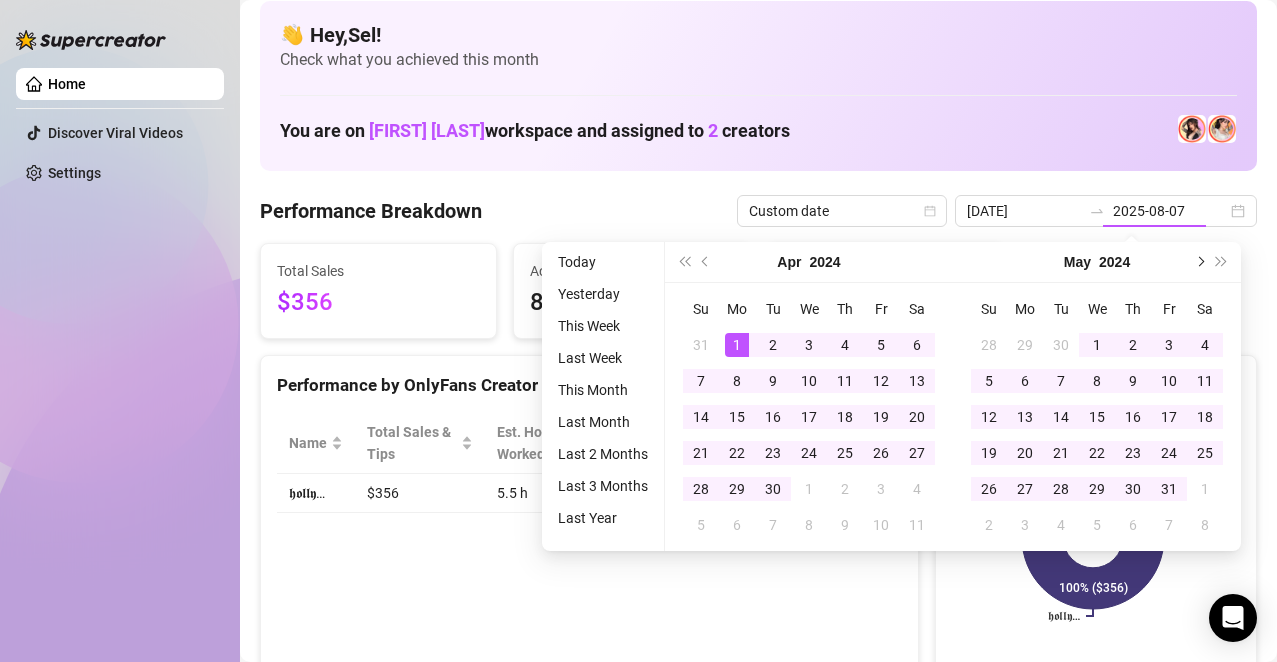 click at bounding box center [1199, 262] 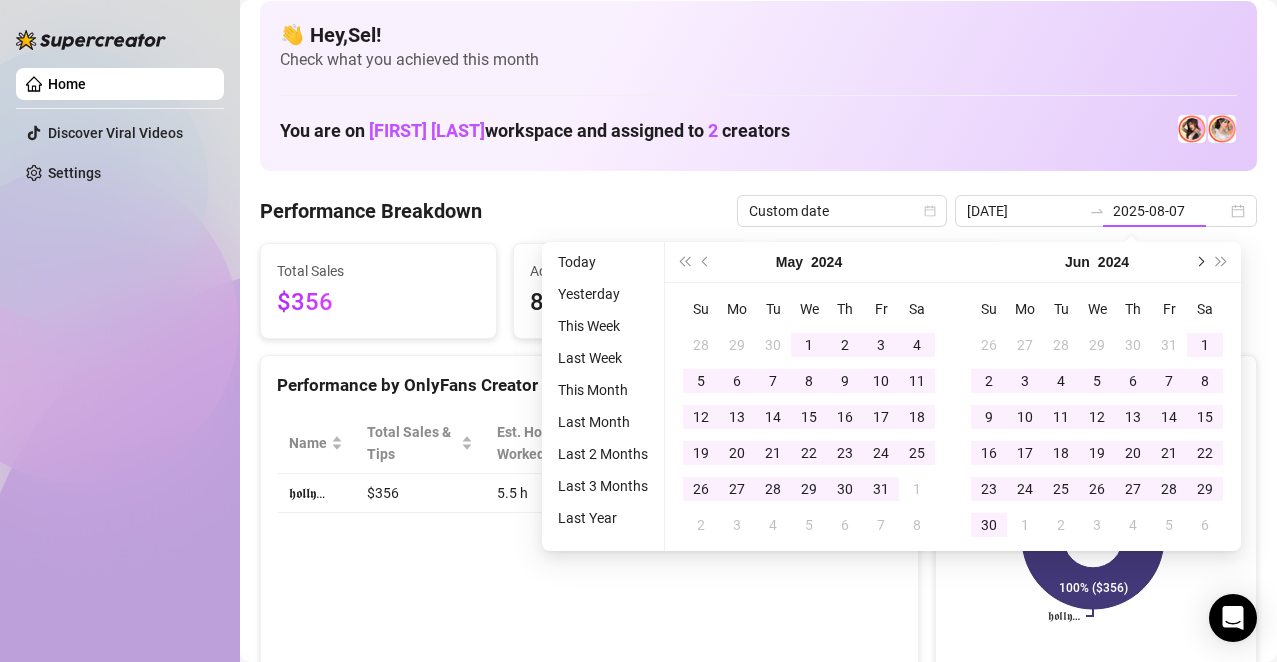 click at bounding box center [1199, 262] 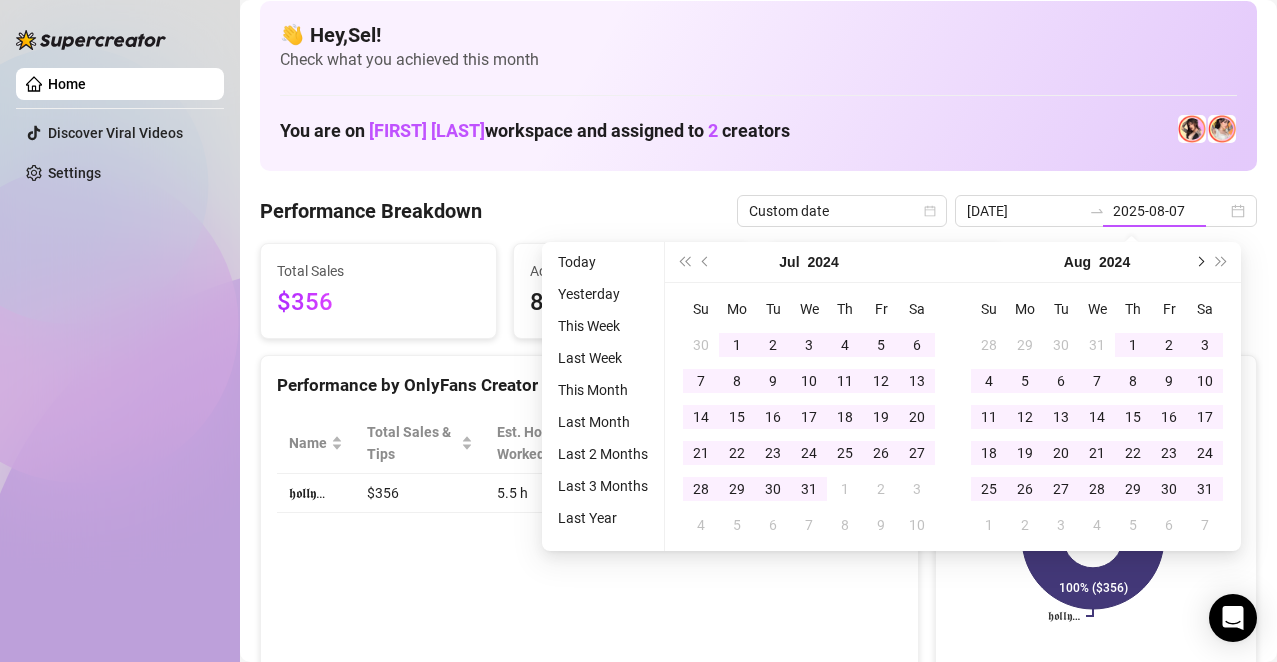 click at bounding box center [1199, 262] 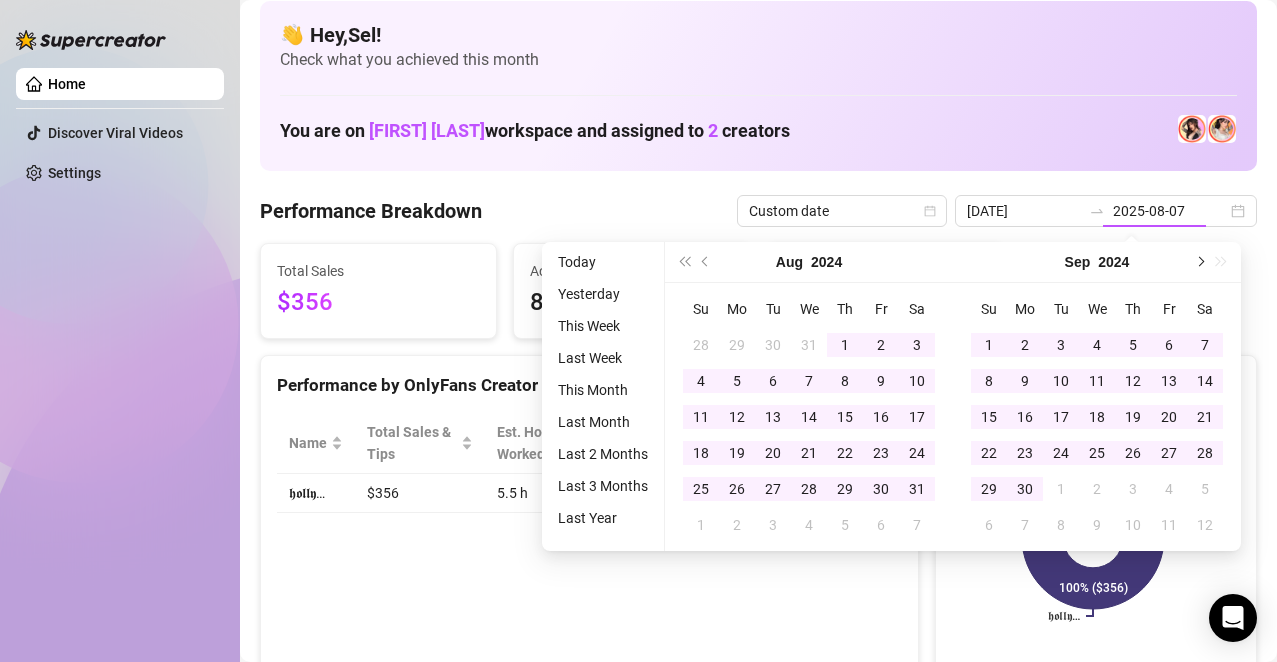click at bounding box center (1199, 262) 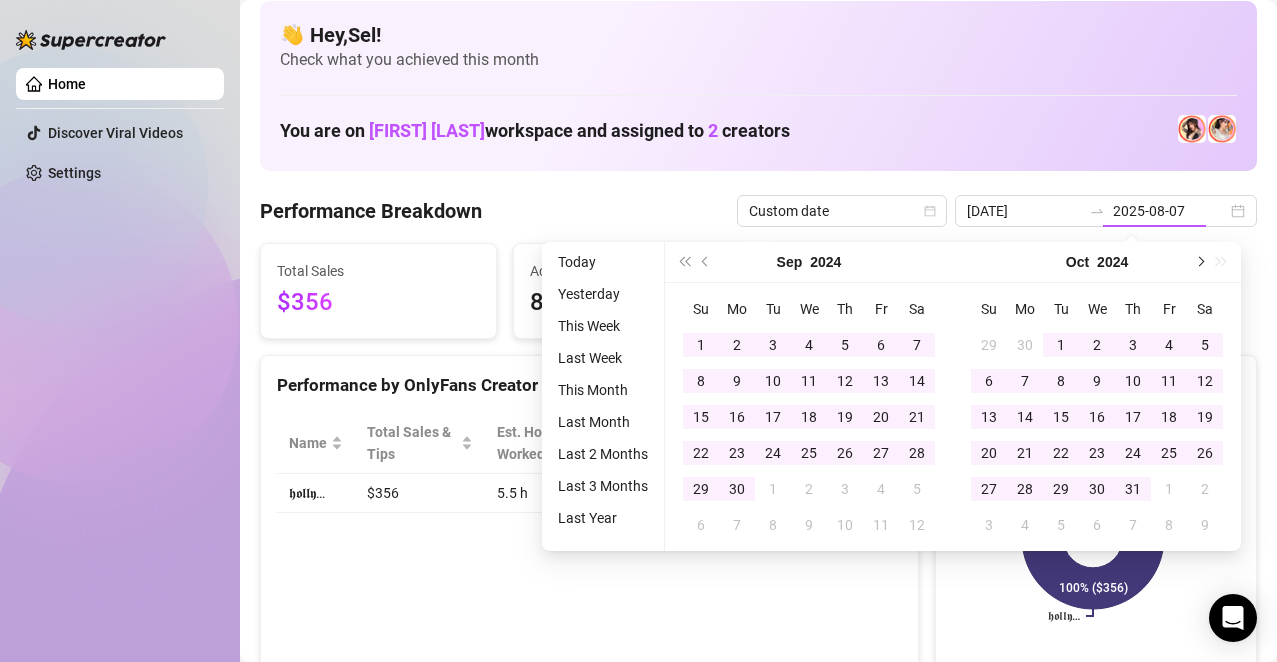 click at bounding box center (1199, 262) 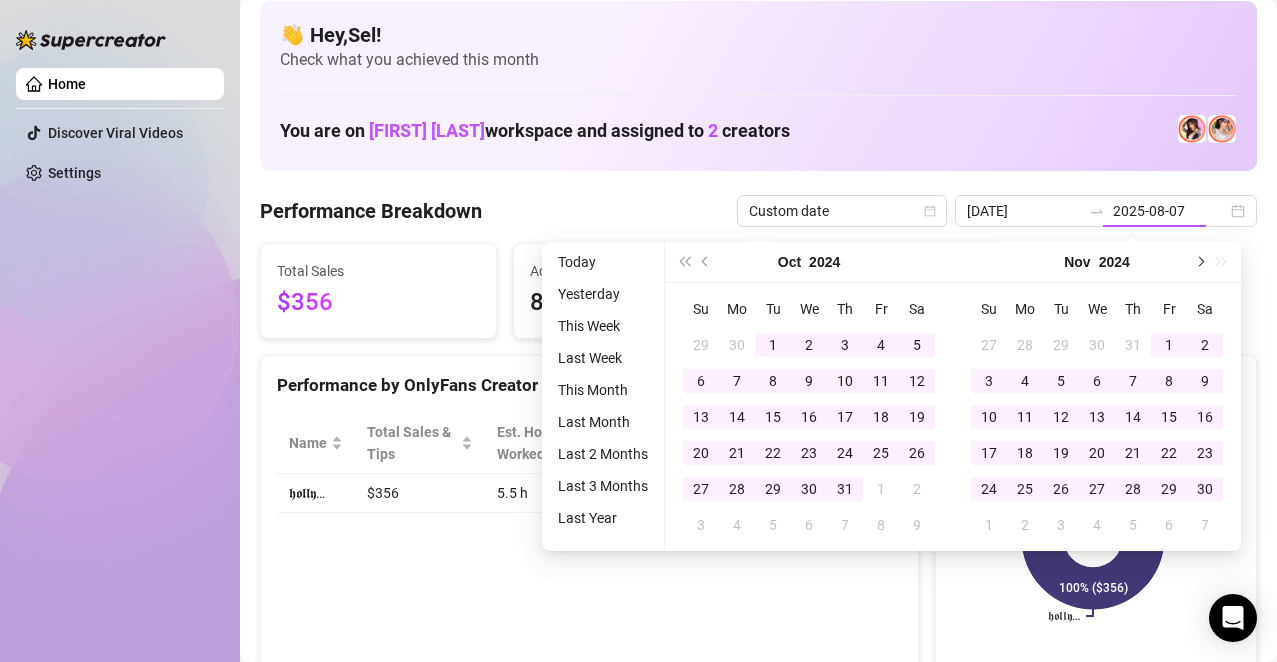 click at bounding box center (1199, 262) 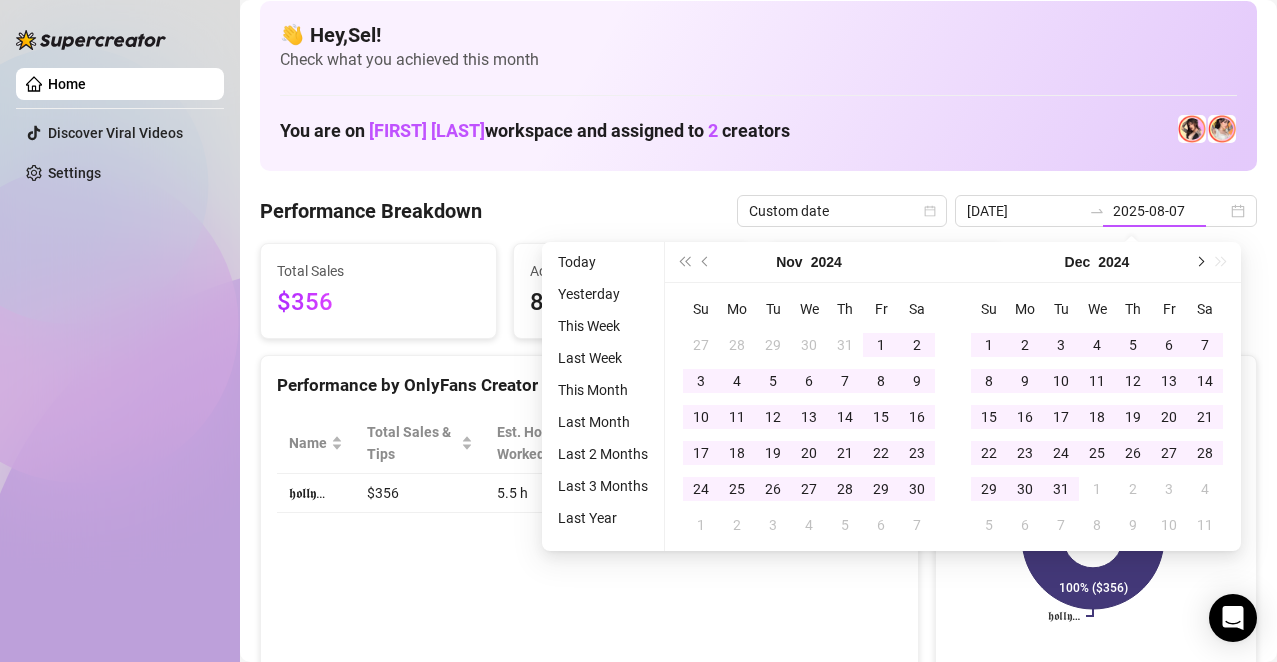 click at bounding box center (1199, 262) 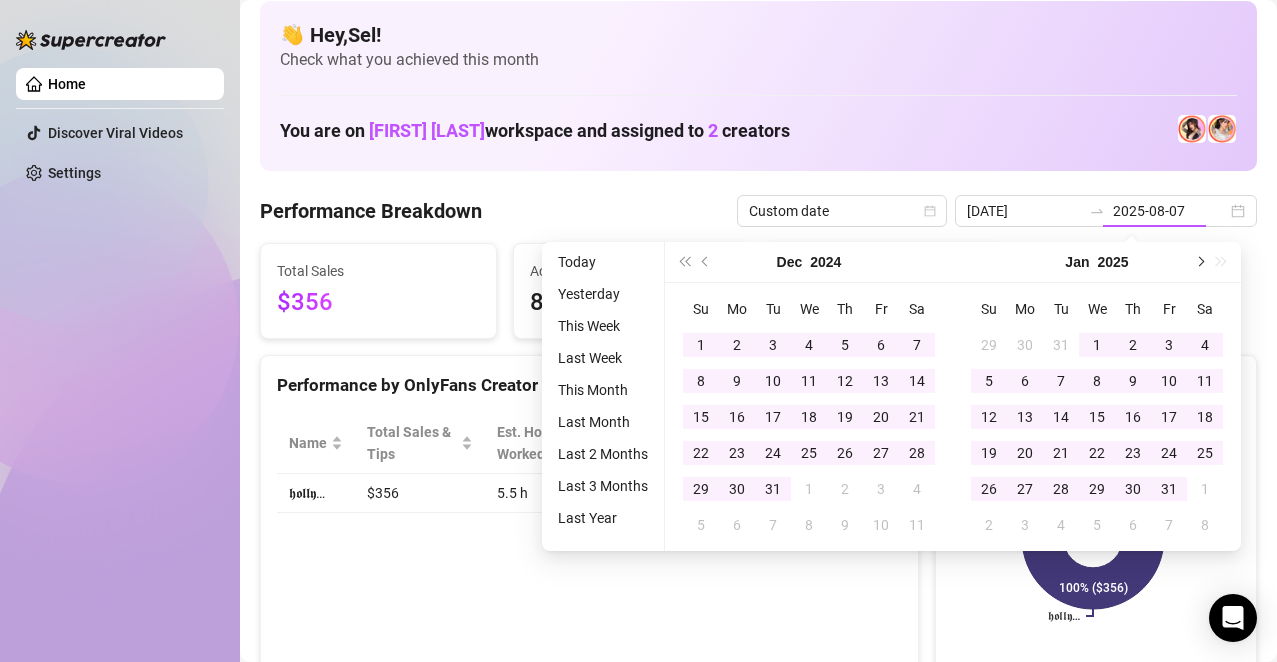 click at bounding box center (1199, 262) 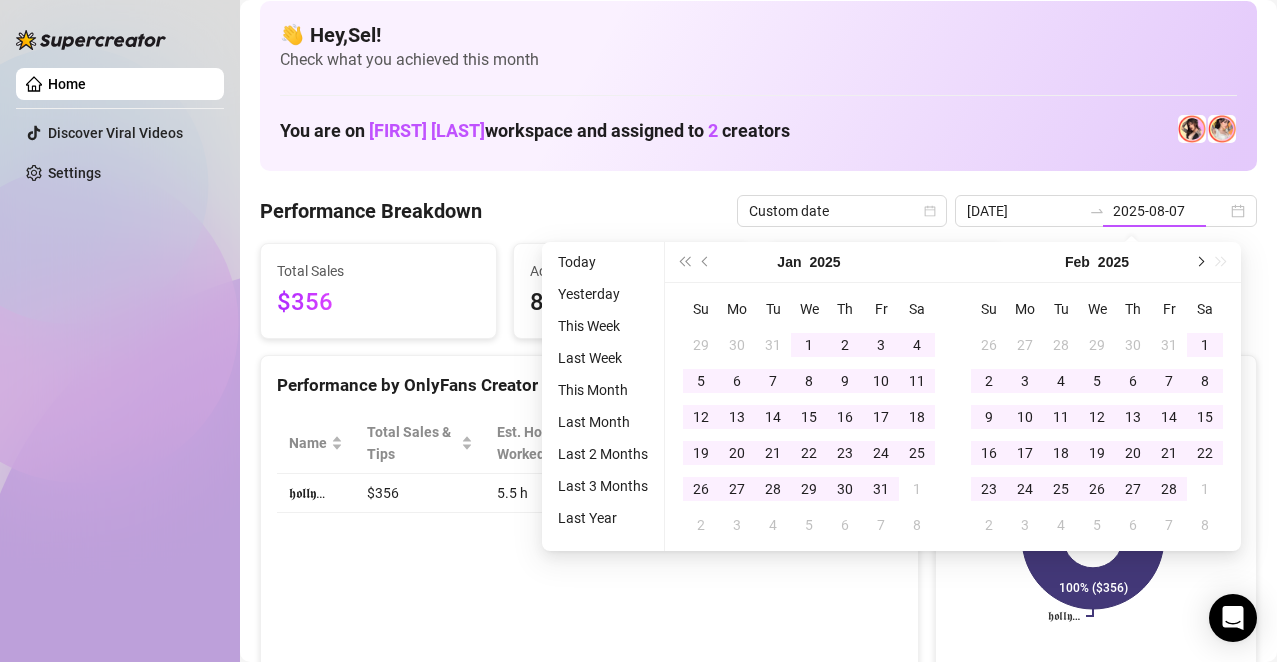 click at bounding box center (1199, 262) 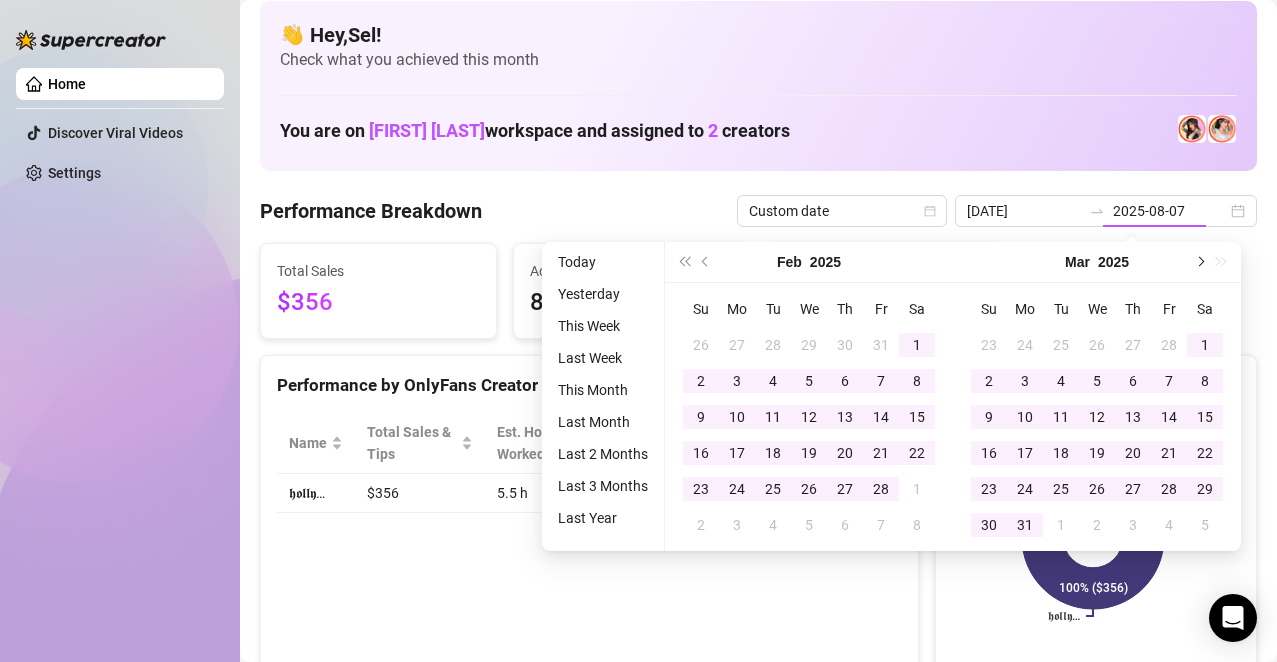 click at bounding box center (1199, 262) 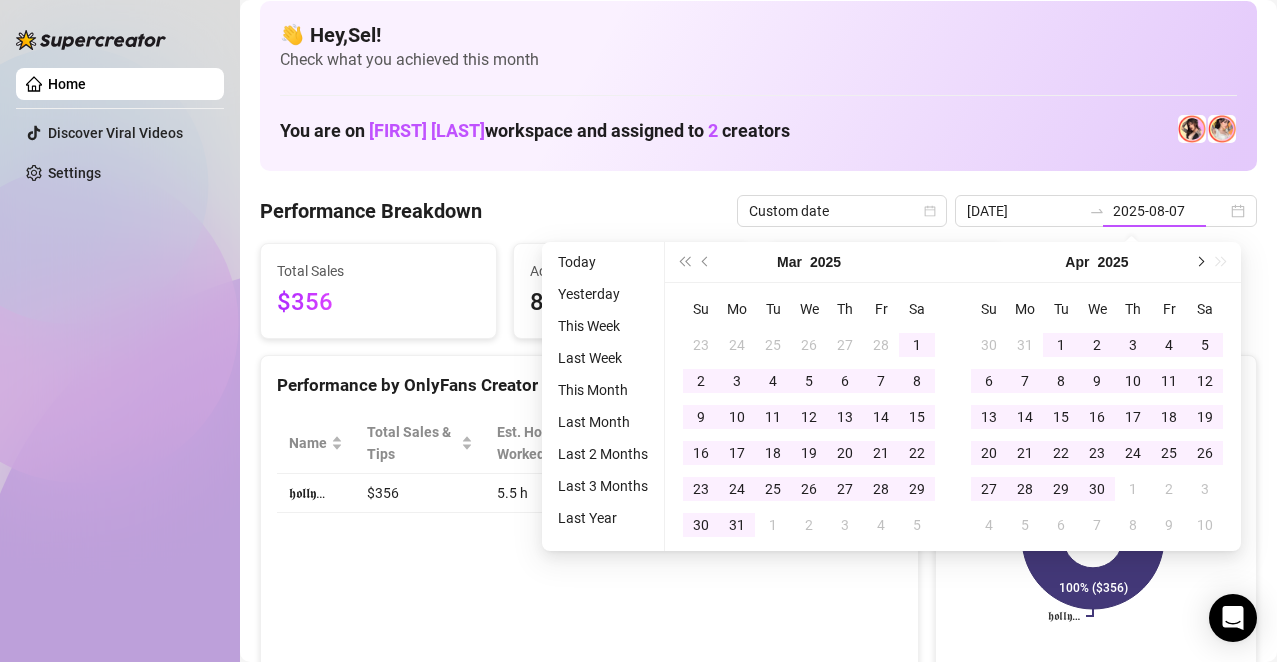 click at bounding box center (1199, 262) 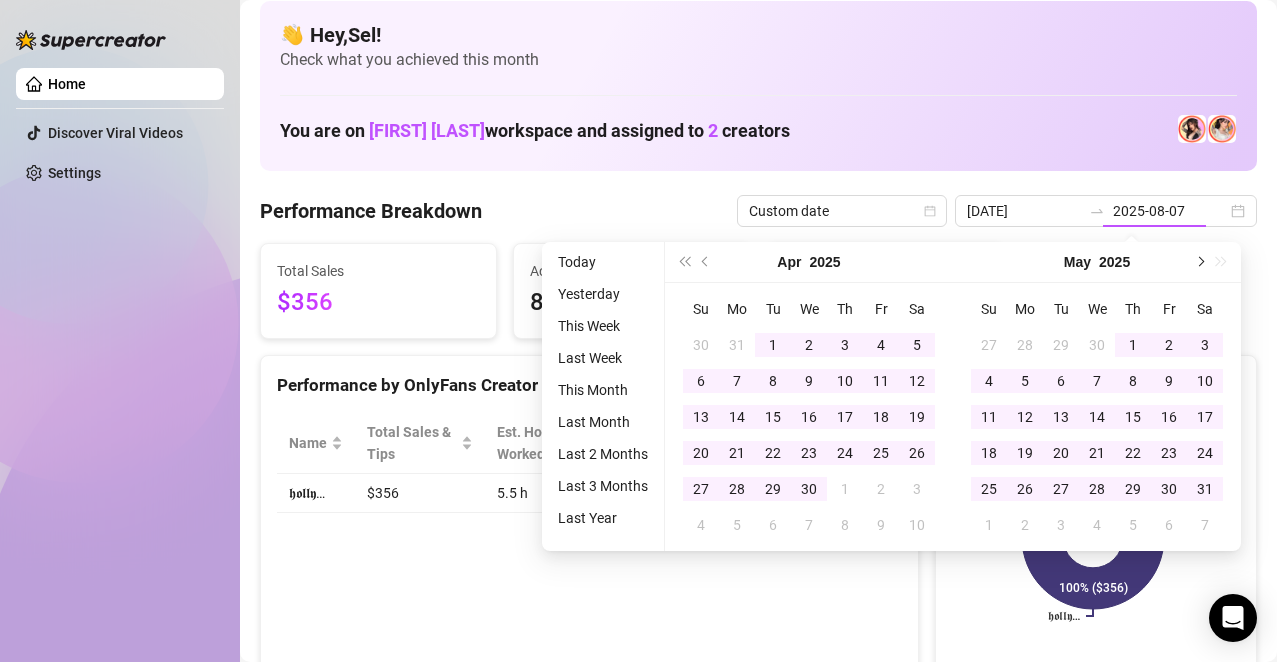 click at bounding box center (1199, 262) 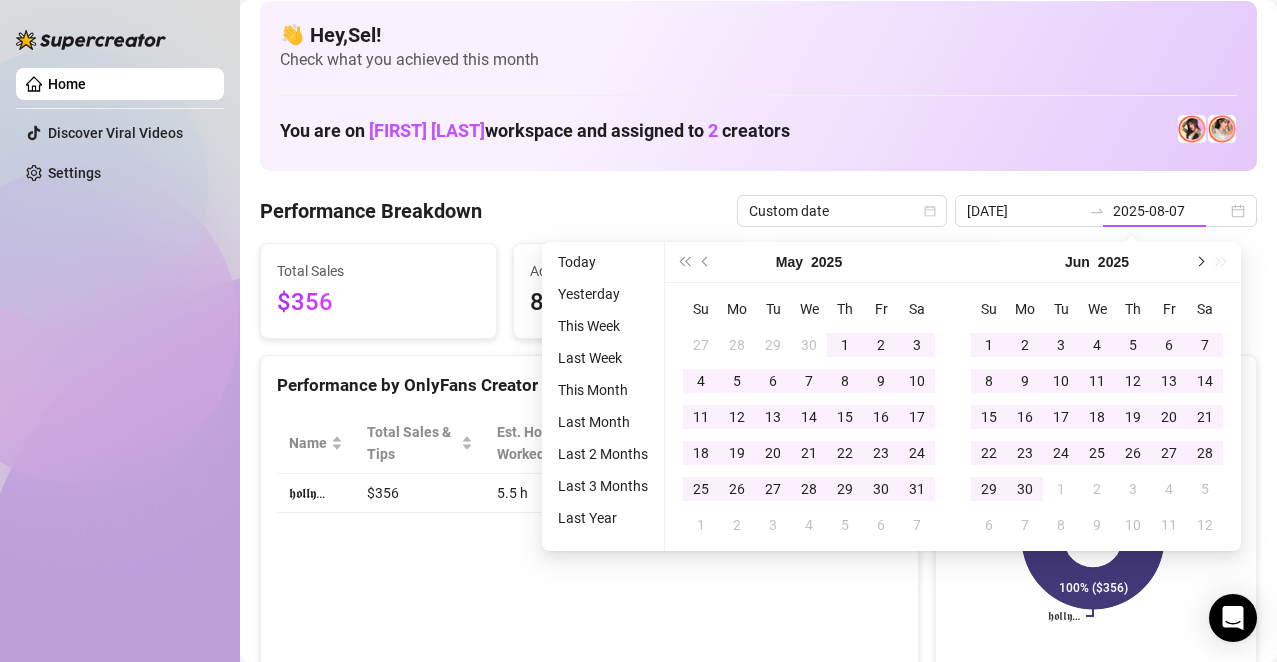 click at bounding box center [1199, 262] 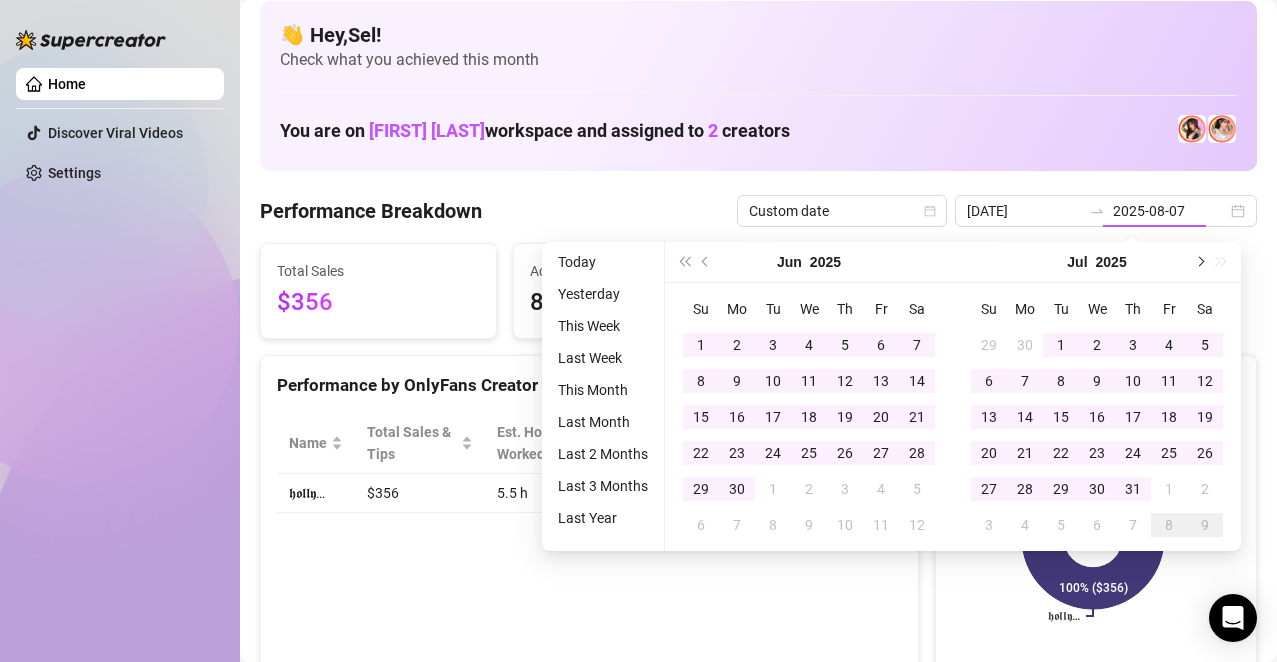 click at bounding box center [1199, 262] 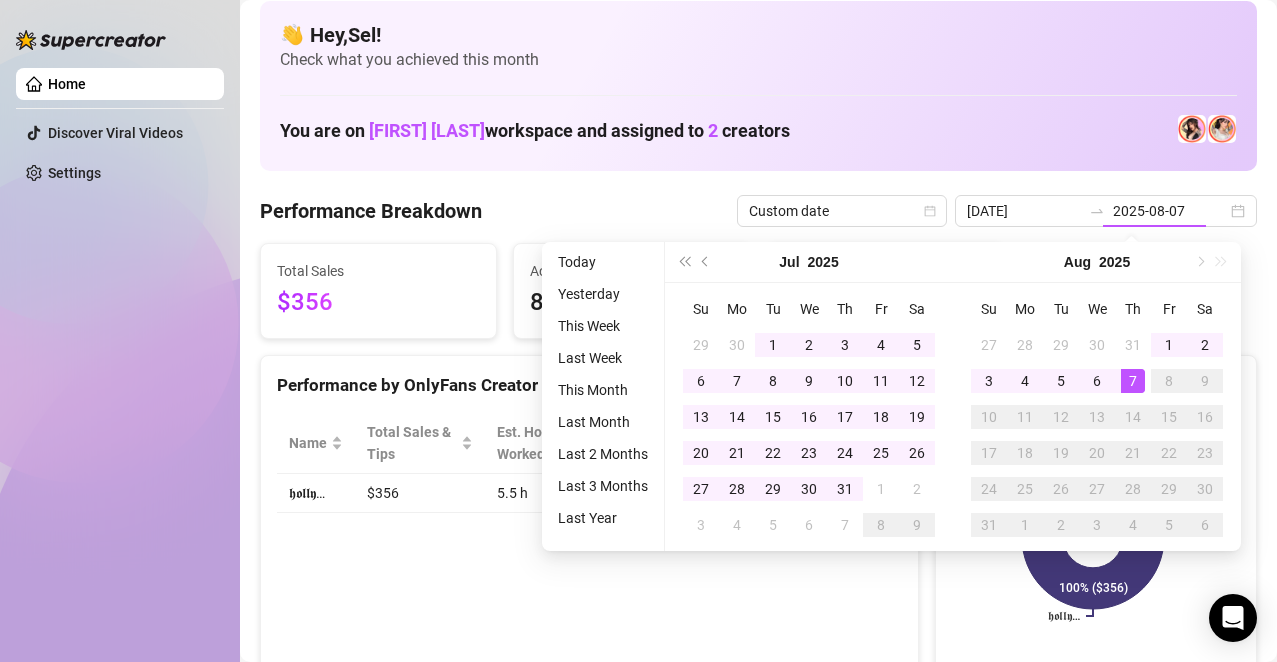 click on "[MONTH] [YEAR]" at bounding box center (1097, 262) 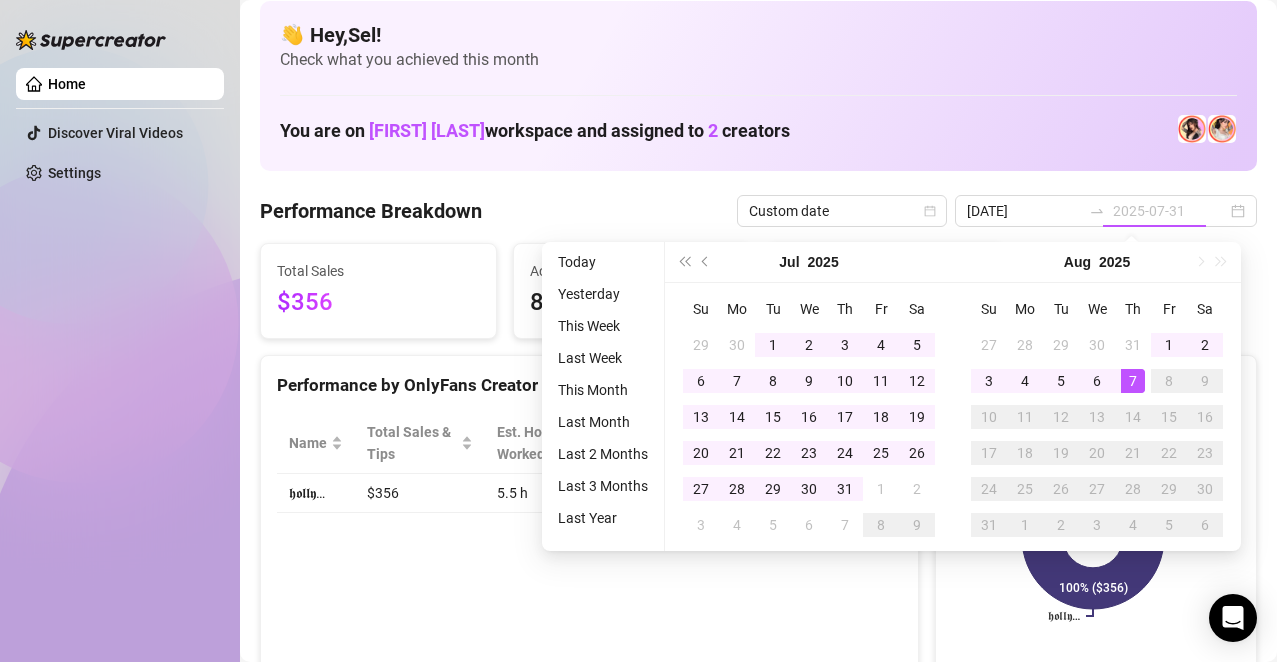 type on "2025-08-07" 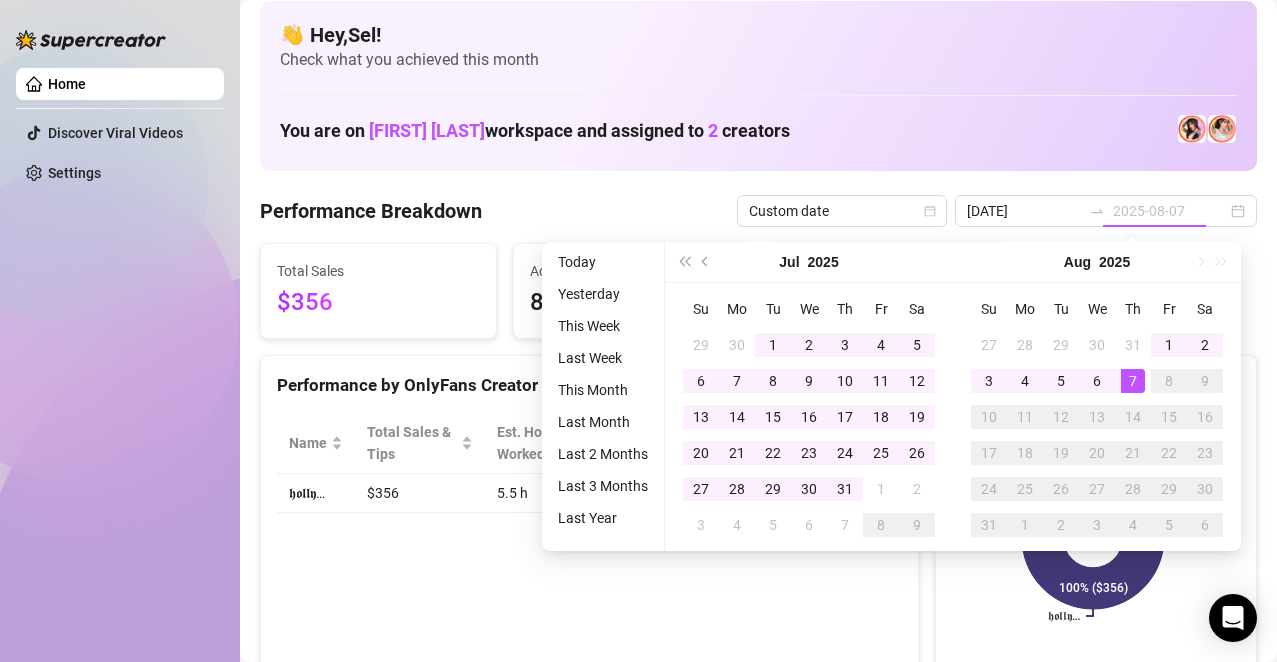 click on "7" at bounding box center [1133, 381] 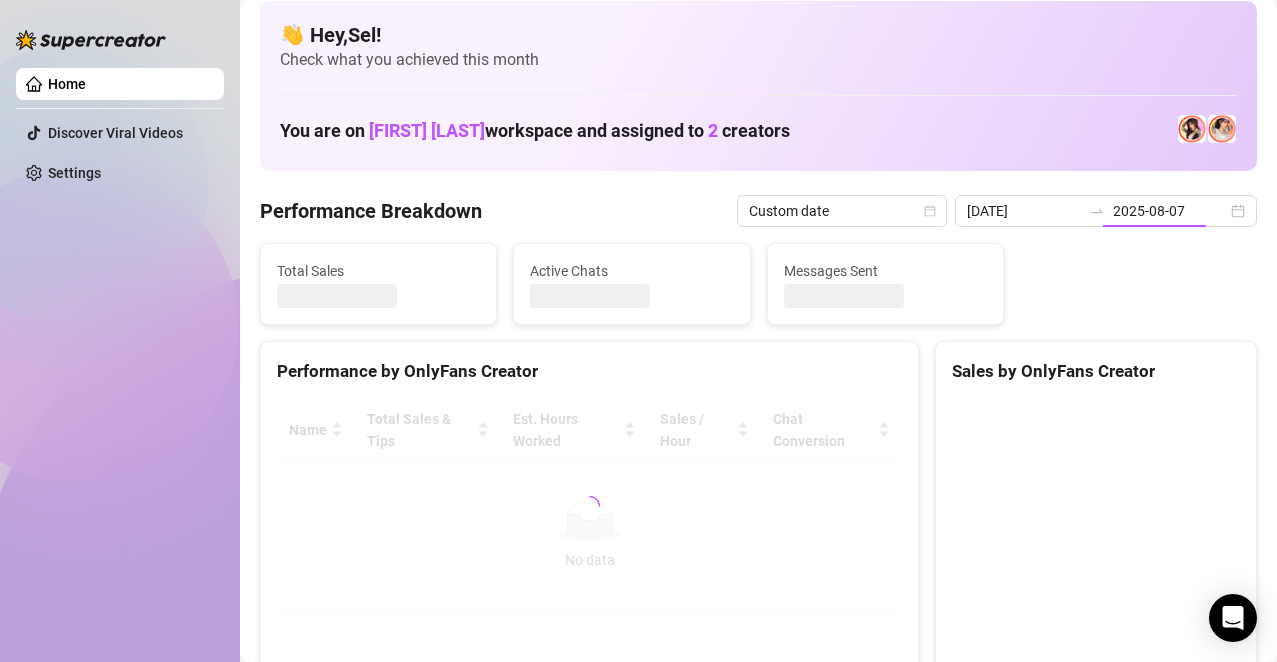 type on "[DATE]" 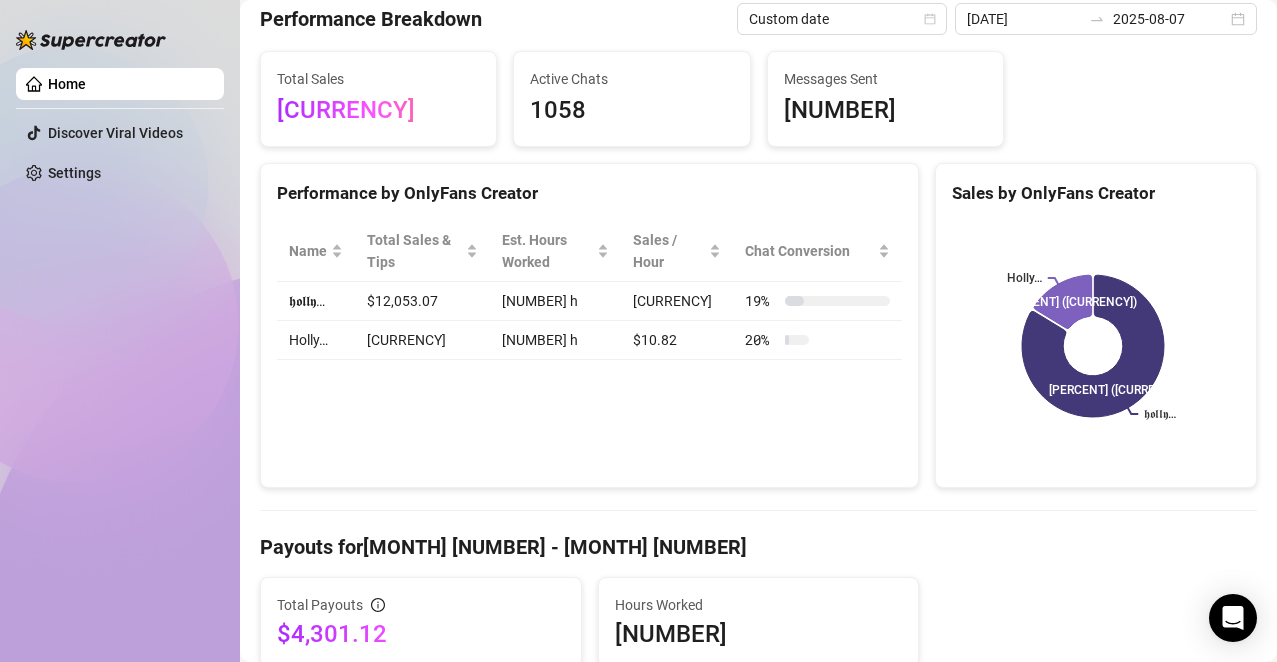 scroll, scrollTop: 125, scrollLeft: 0, axis: vertical 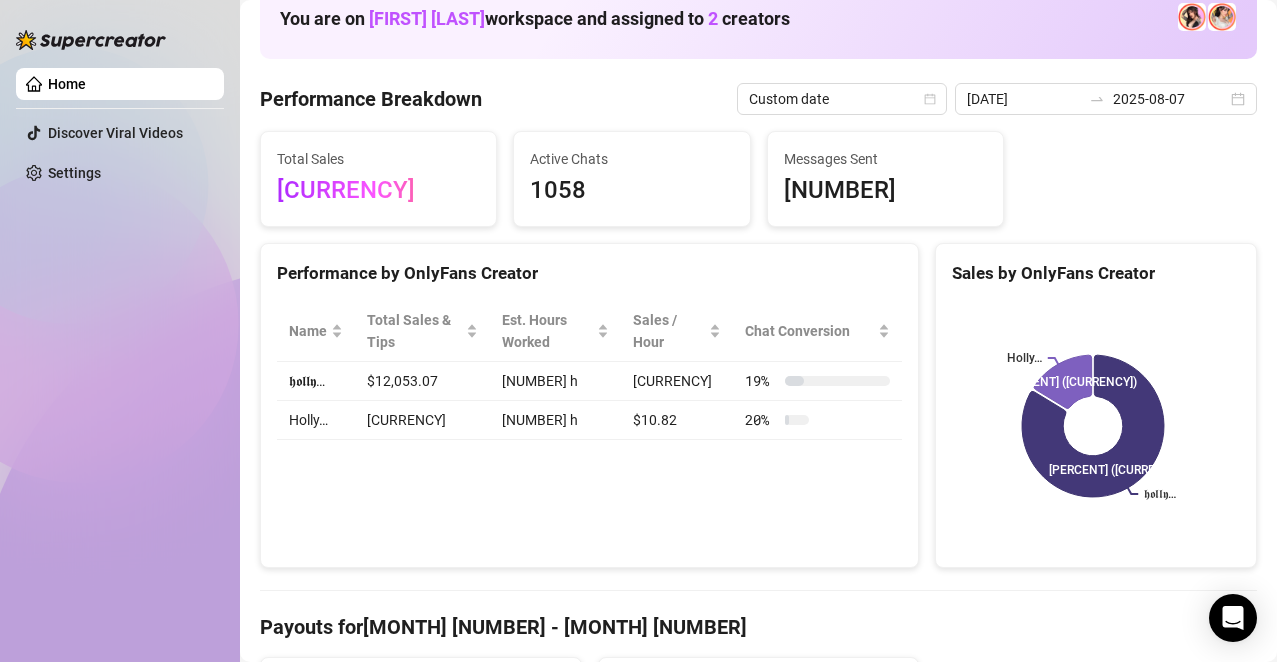click on "Name Total Sales & Tips Est. Hours Worked Sales / Hour Chat Conversion 𝖍𝖔𝖑𝖑𝖞… [CURRENCY] [NUMBER] h [CURRENCY] [PERCENT] Holly… [CURRENCY] [NUMBER] h [CURRENCY] [PERCENT]" at bounding box center [589, 370] 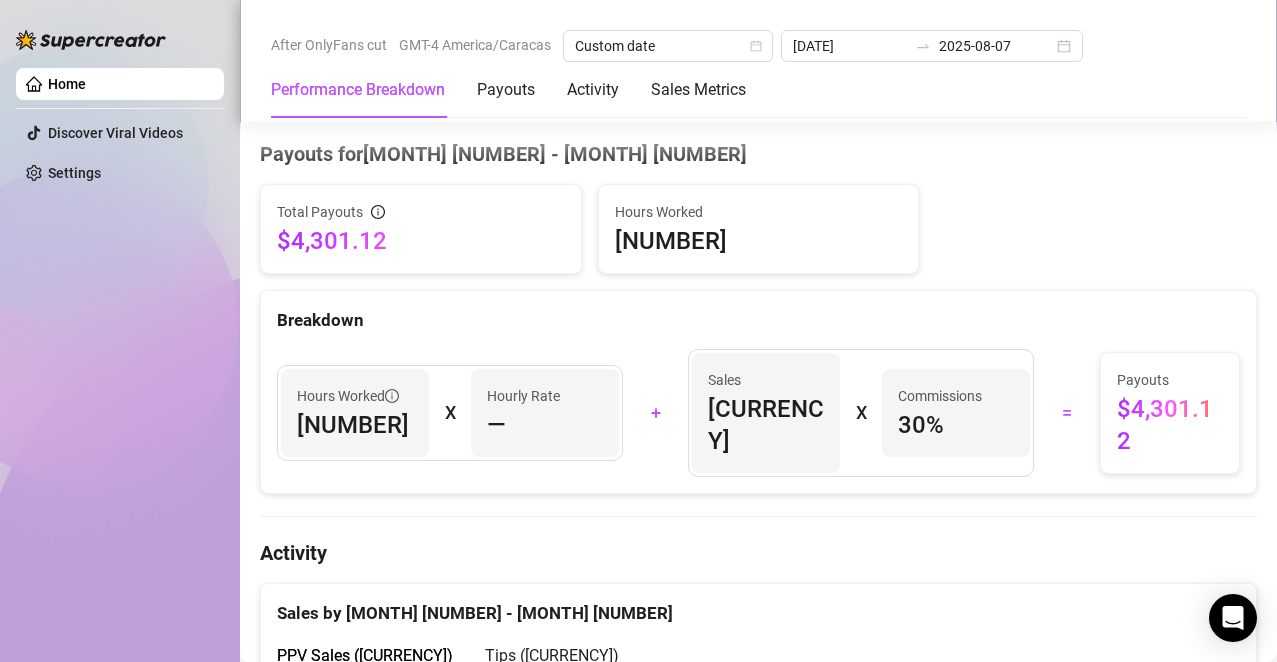 scroll, scrollTop: 599, scrollLeft: 0, axis: vertical 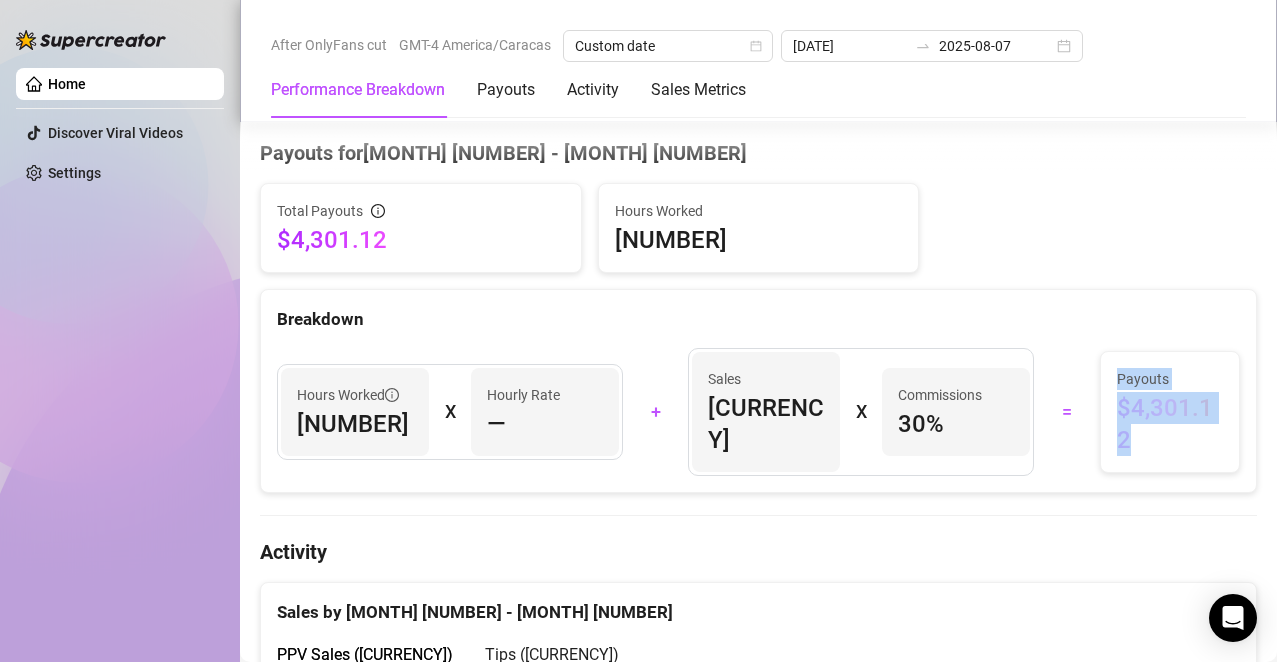 drag, startPoint x: 1118, startPoint y: 421, endPoint x: 1155, endPoint y: 511, distance: 97.308784 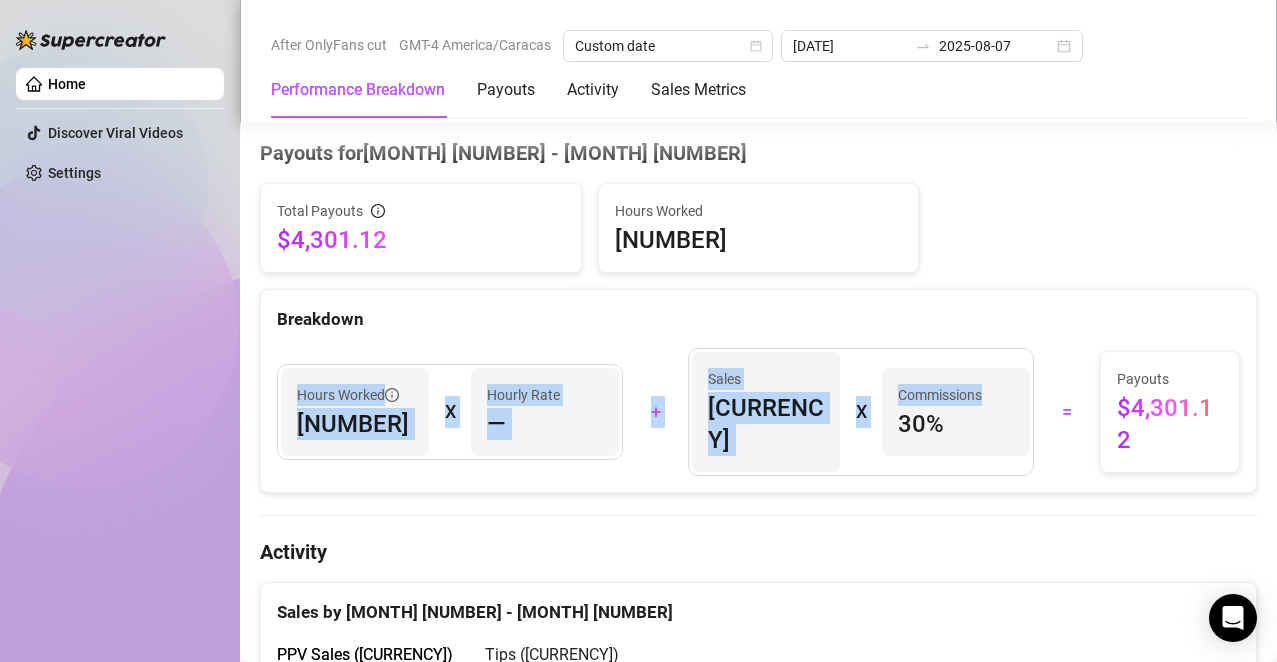 click on "Breakdown Hours Worked [NUMBER] X Hourly Rate — + Sales [CURRENCY] X Commissions [PERCENT] = Payouts [CURRENCY]" at bounding box center [758, 391] 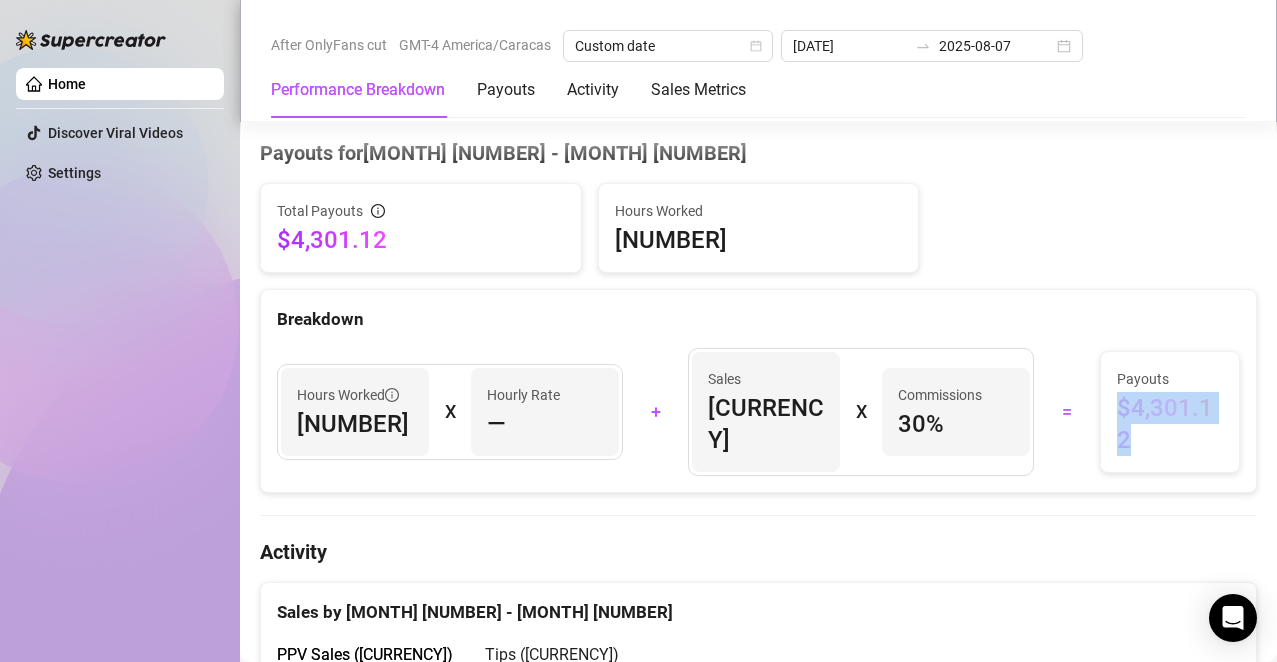 drag, startPoint x: 1088, startPoint y: 404, endPoint x: 1189, endPoint y: 469, distance: 120.108284 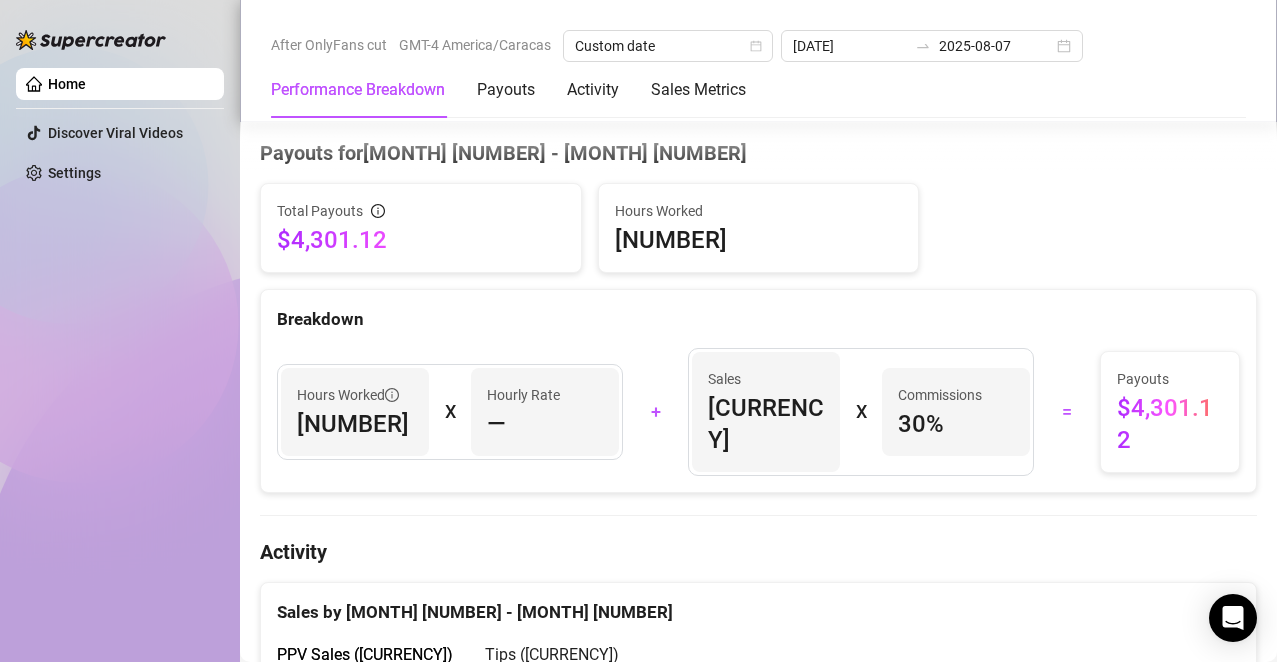 click on "Breakdown" at bounding box center (758, 311) 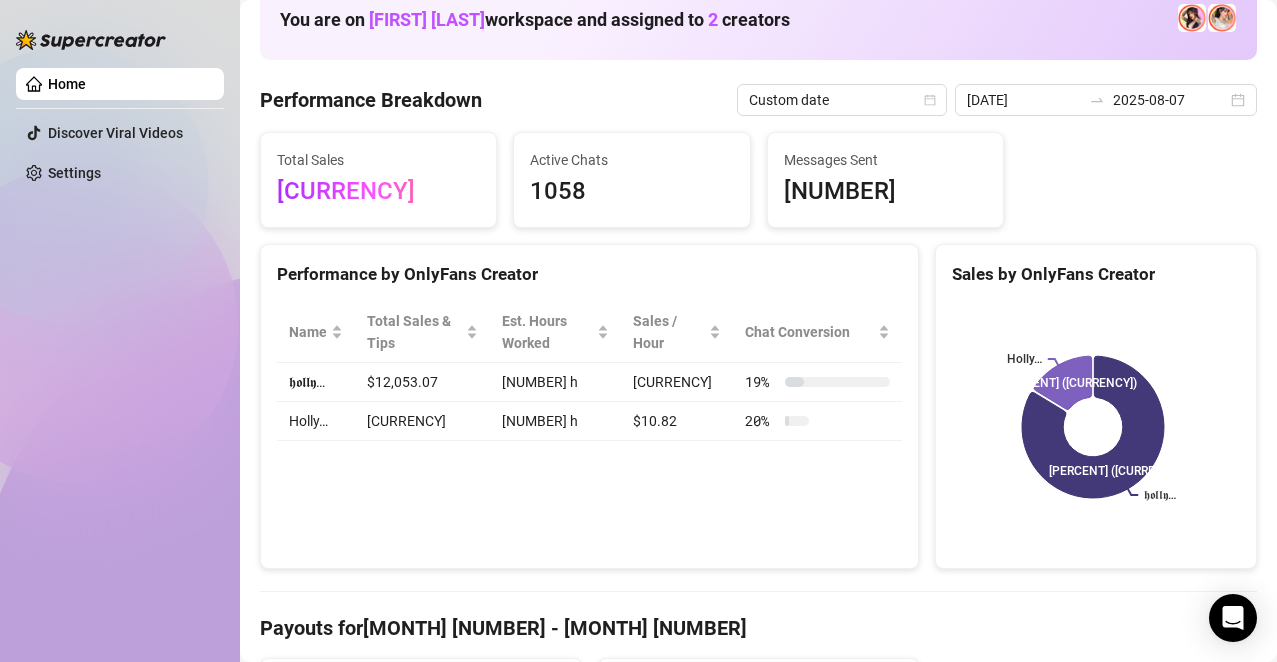 scroll, scrollTop: 0, scrollLeft: 0, axis: both 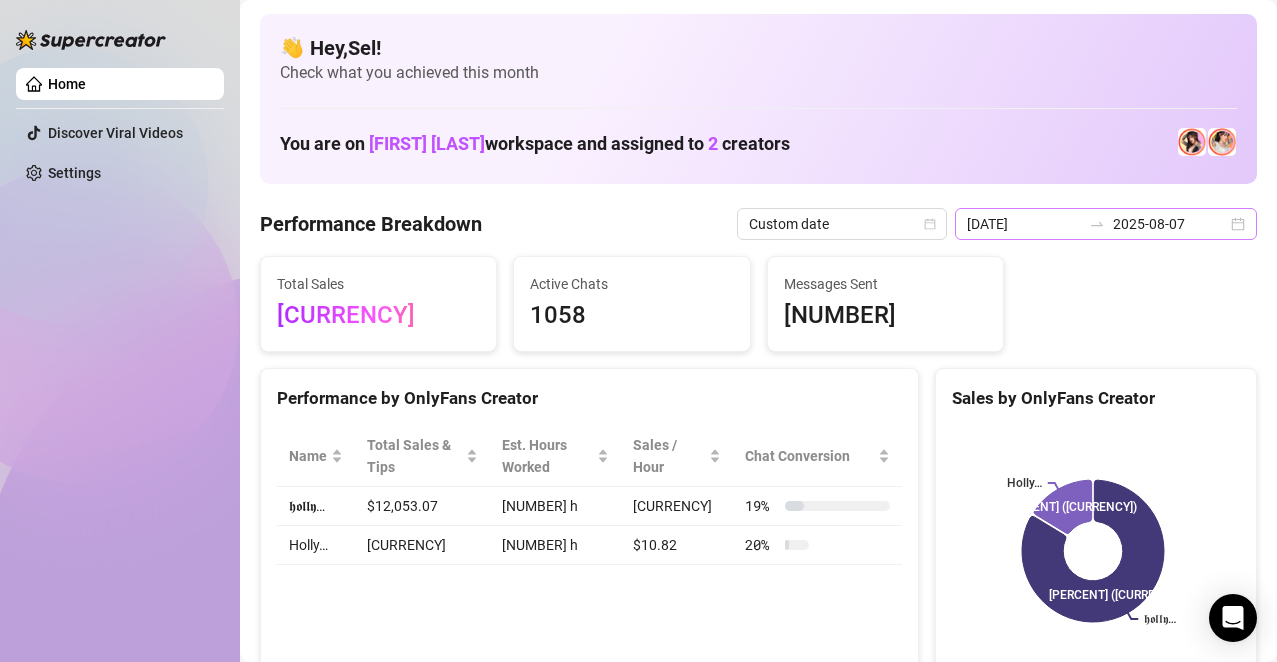 click on "[DATE] [DATE]" at bounding box center [1106, 224] 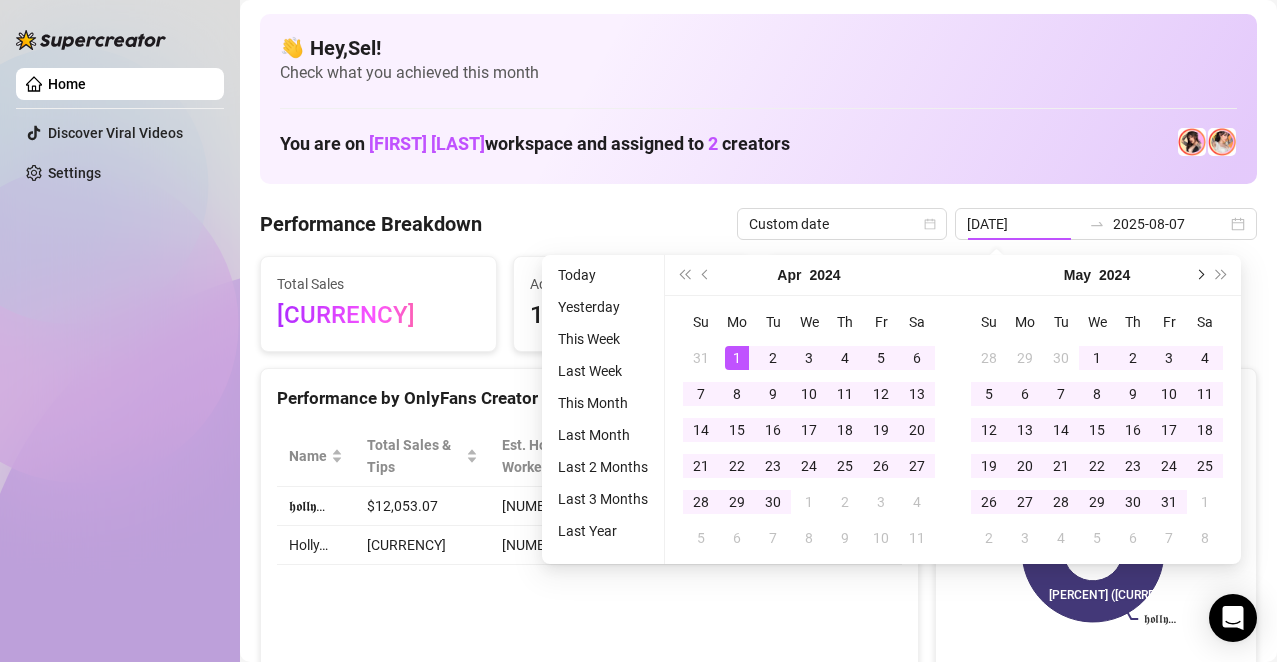 click at bounding box center [1199, 275] 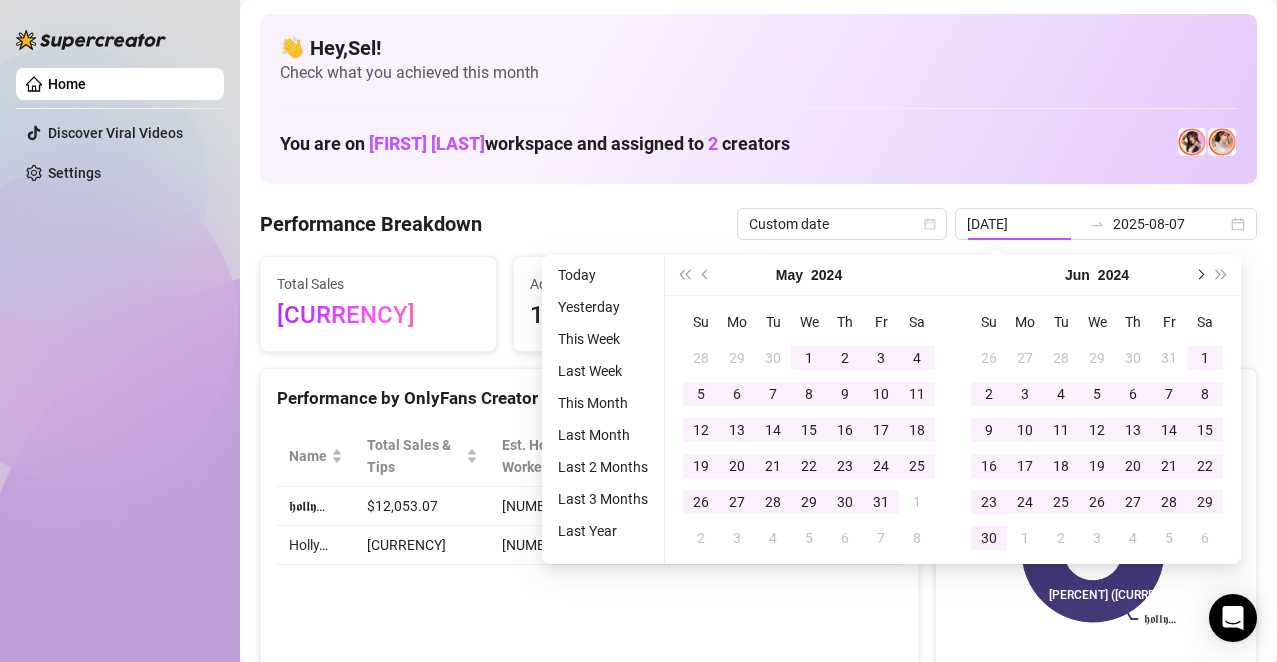 click at bounding box center [1199, 275] 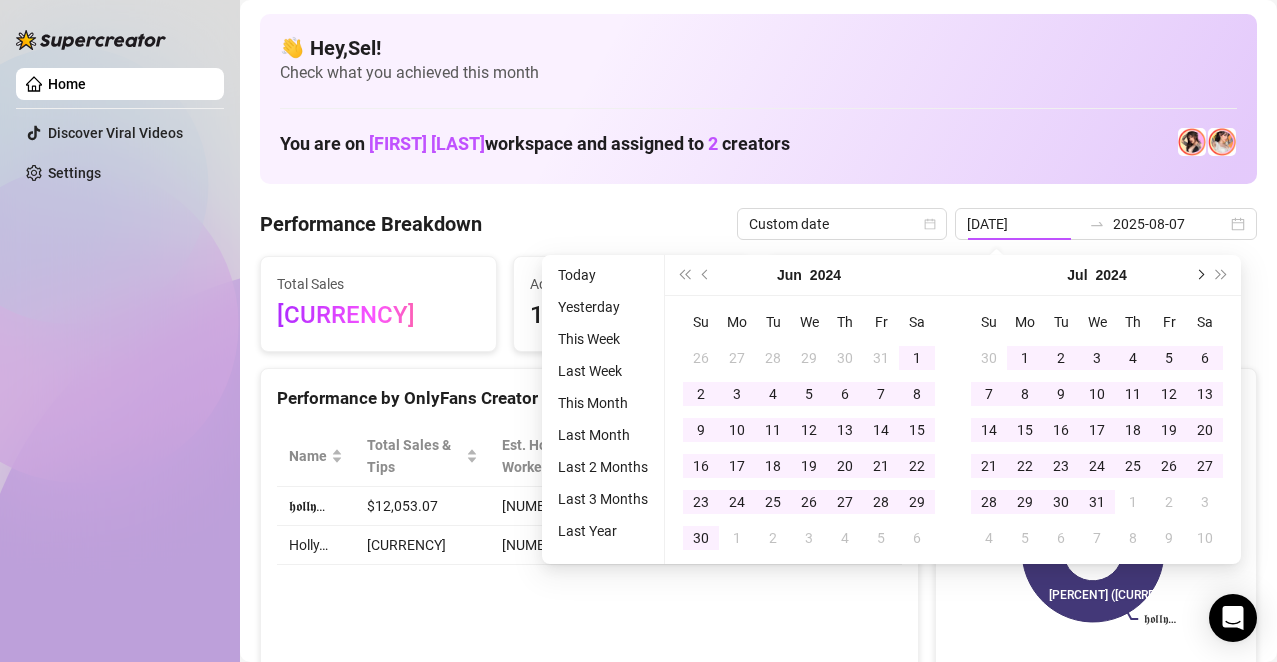 click at bounding box center [1199, 275] 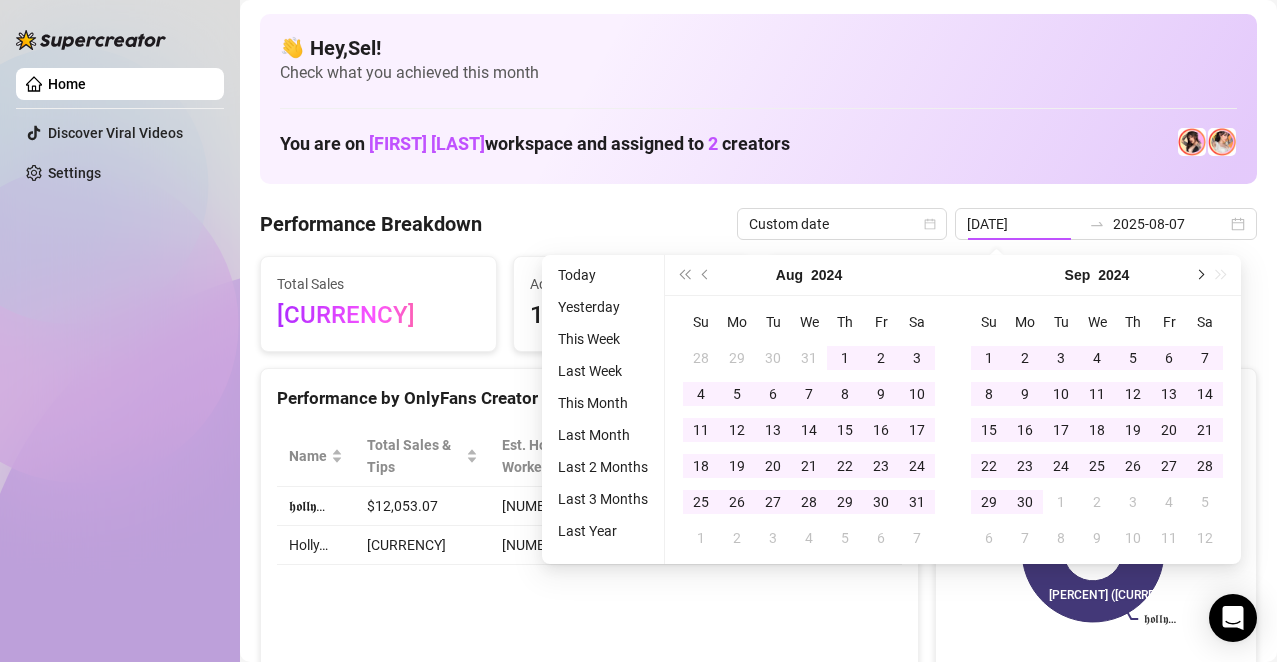 click at bounding box center [1199, 275] 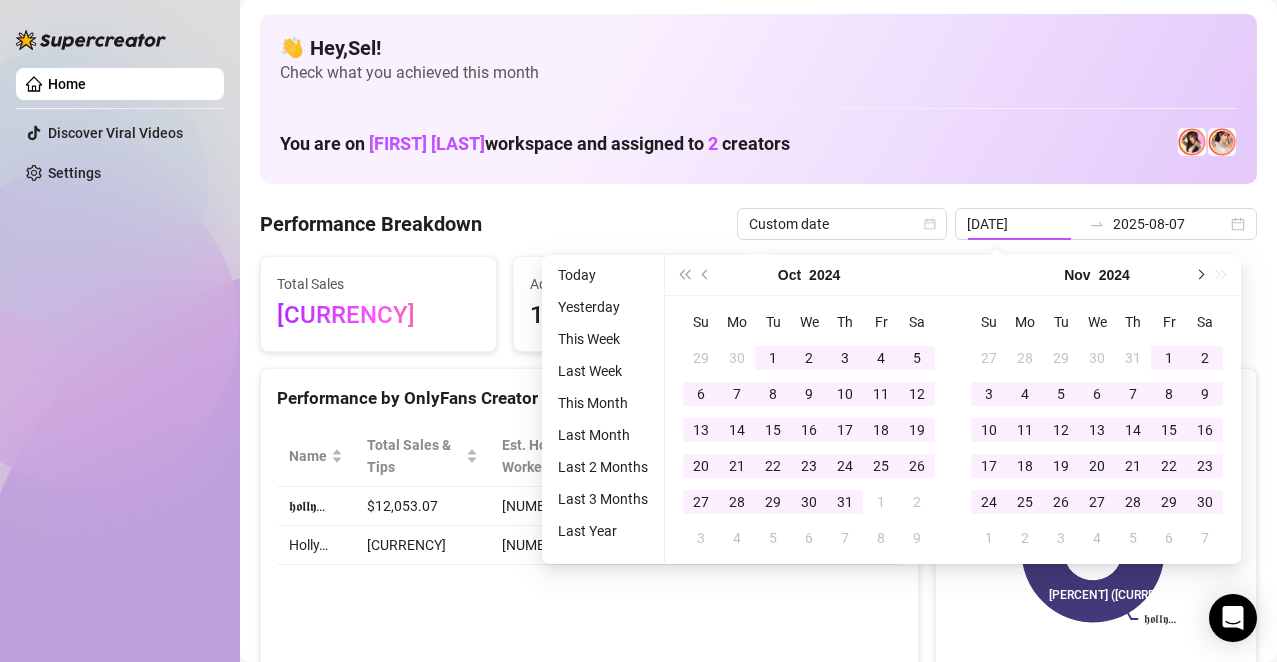 click at bounding box center [1199, 275] 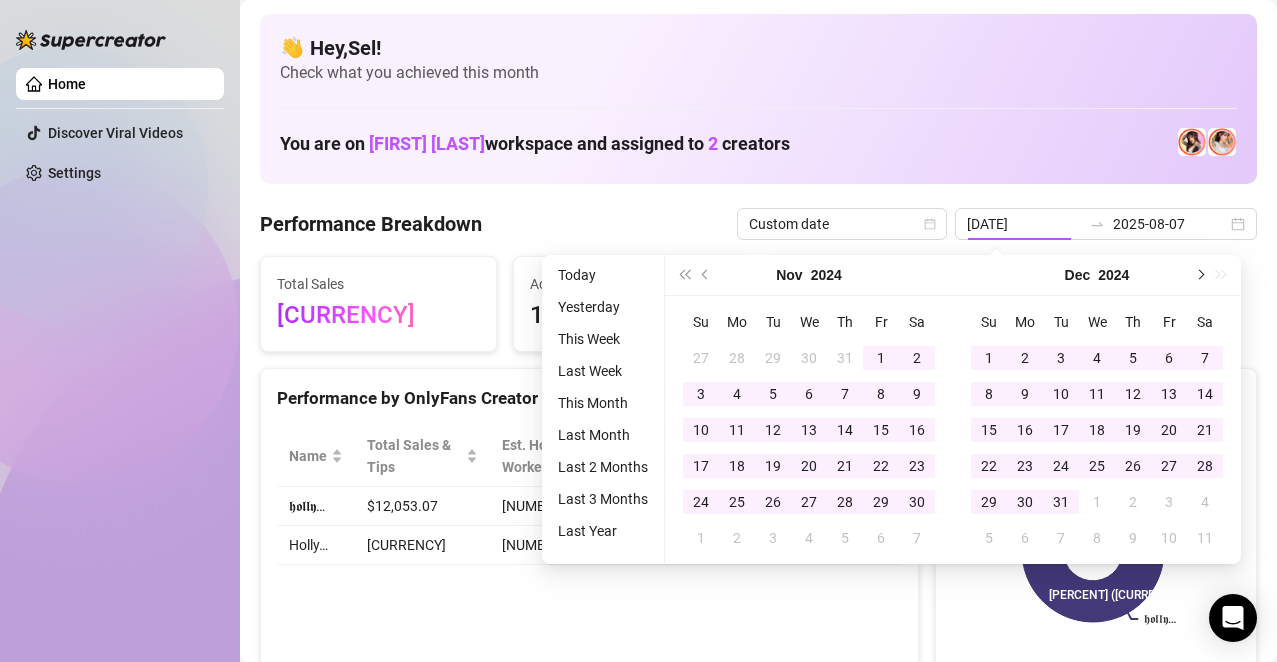 click at bounding box center (1199, 275) 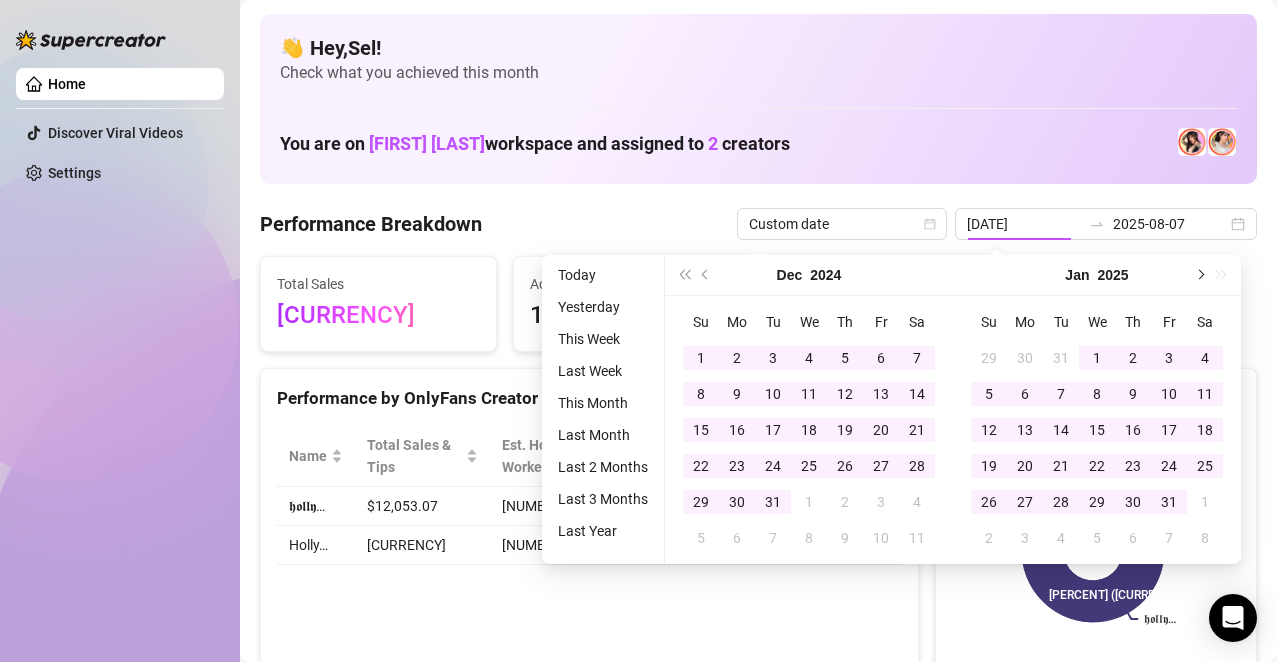 click at bounding box center (1199, 275) 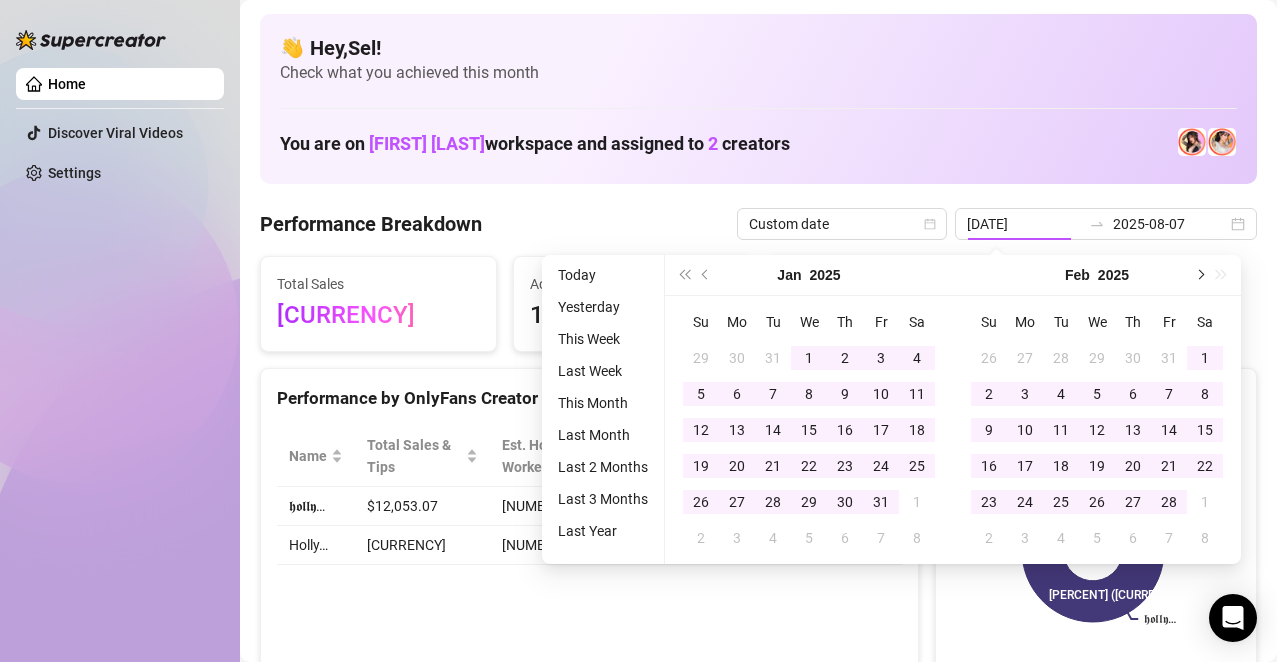 click at bounding box center [1199, 275] 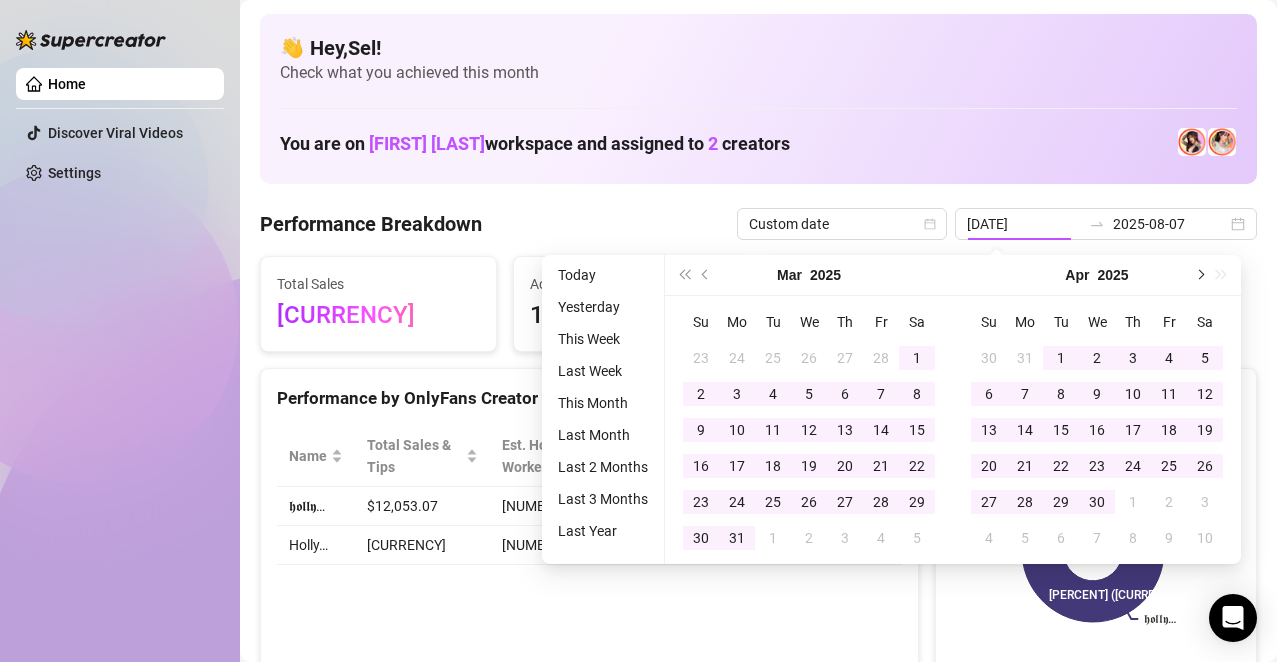 click at bounding box center [1199, 275] 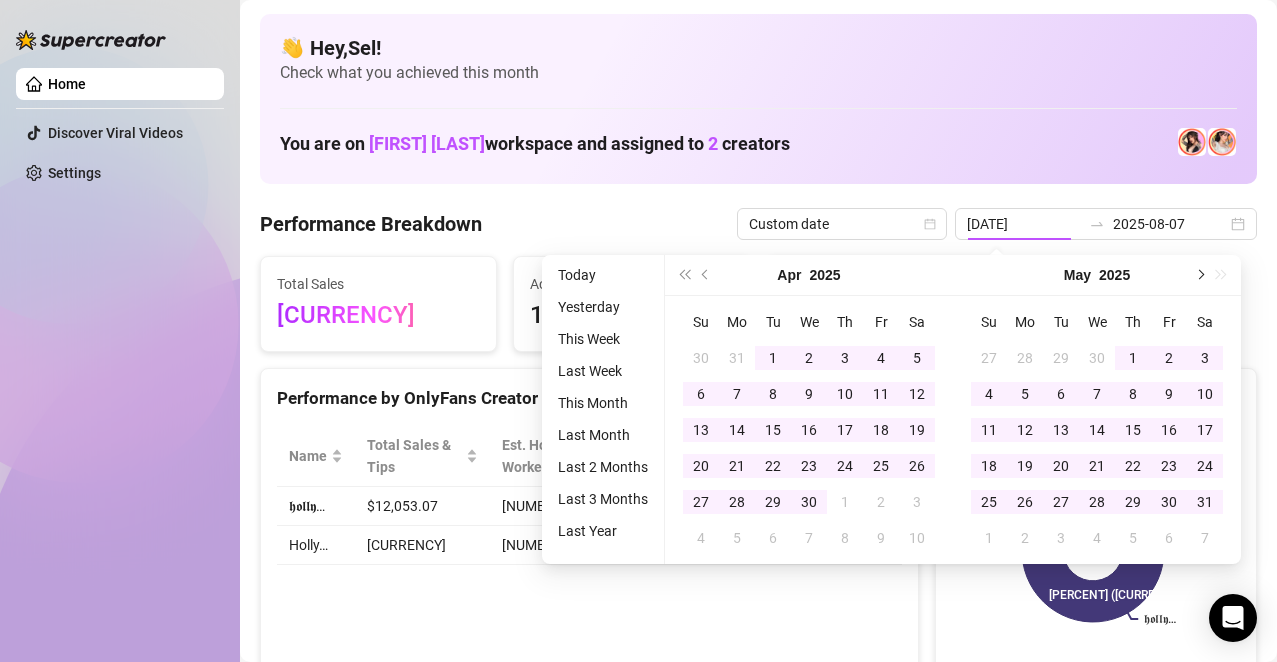 click at bounding box center (1199, 275) 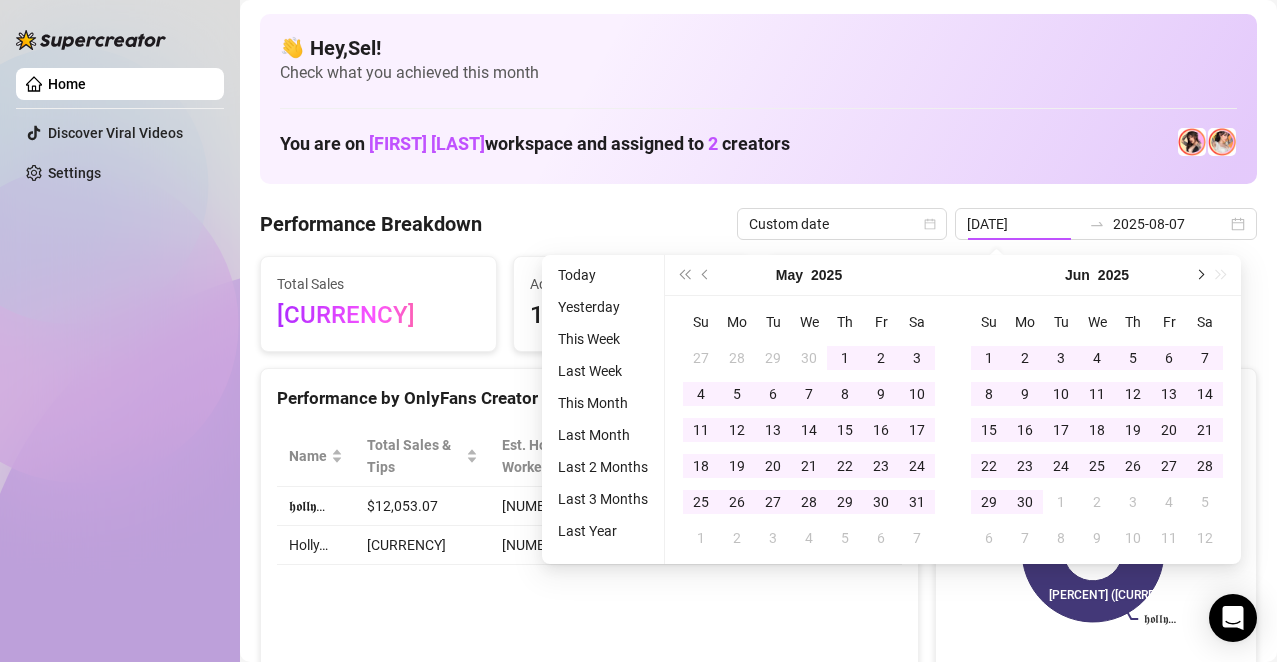 click at bounding box center (1199, 275) 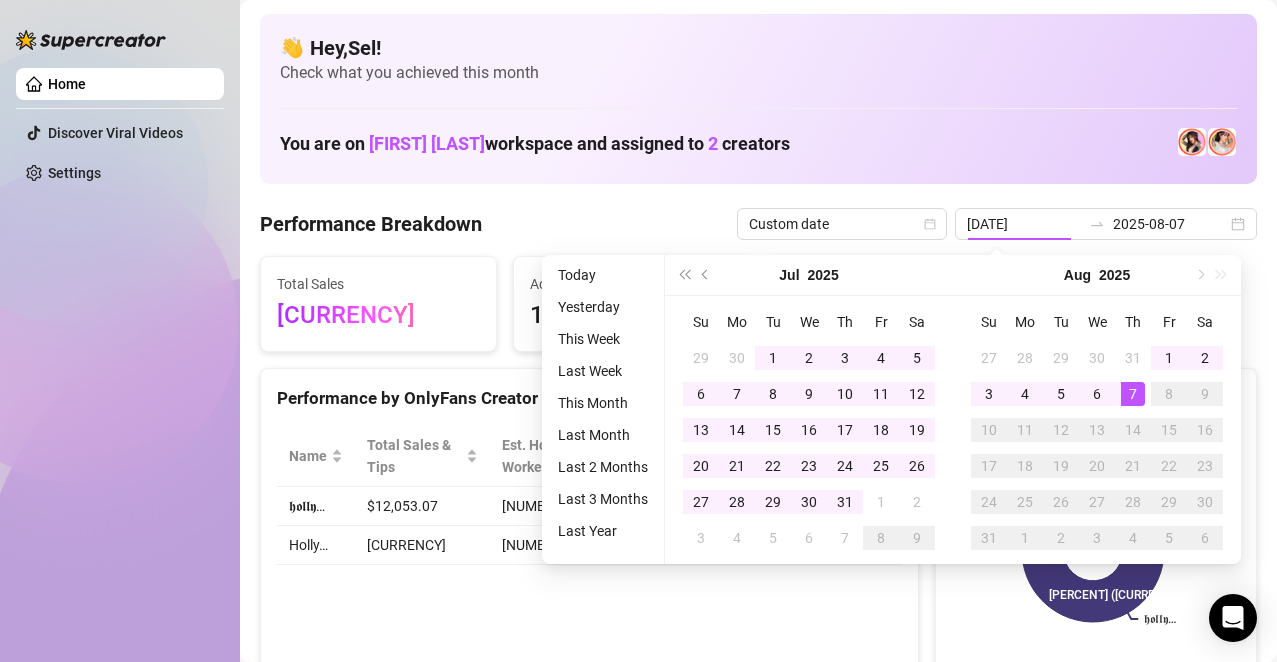 click on "[MONTH] [YEAR]" at bounding box center (1097, 275) 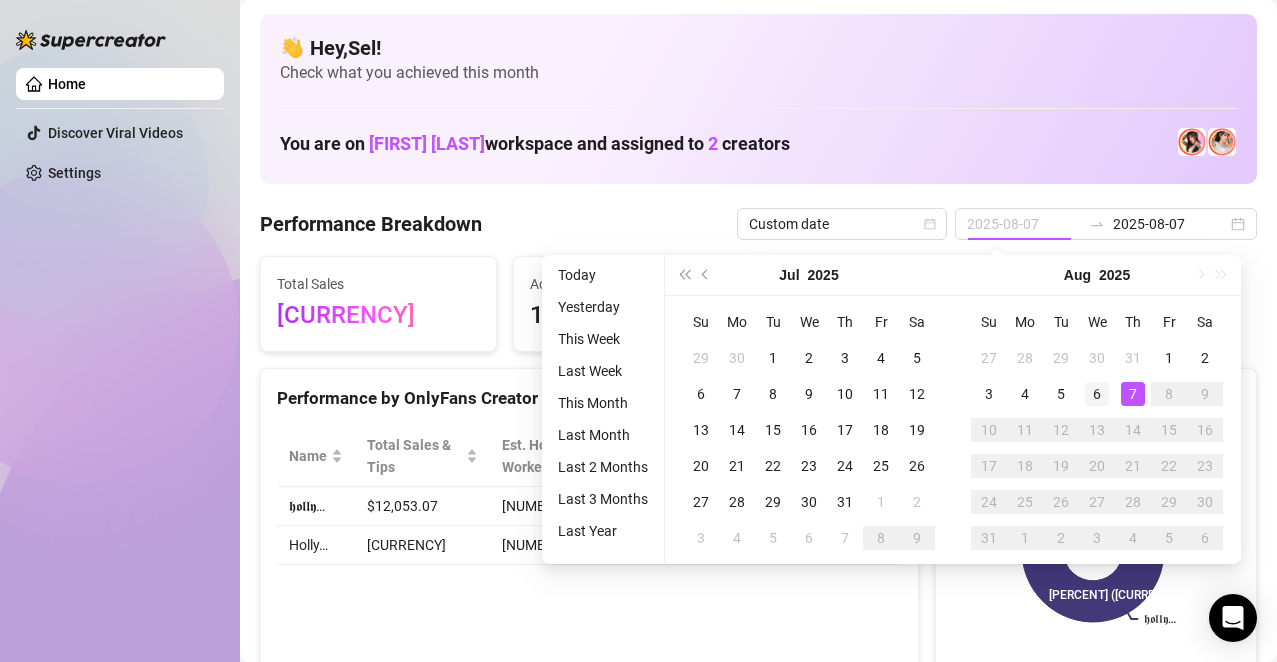 type on "2025-08-06" 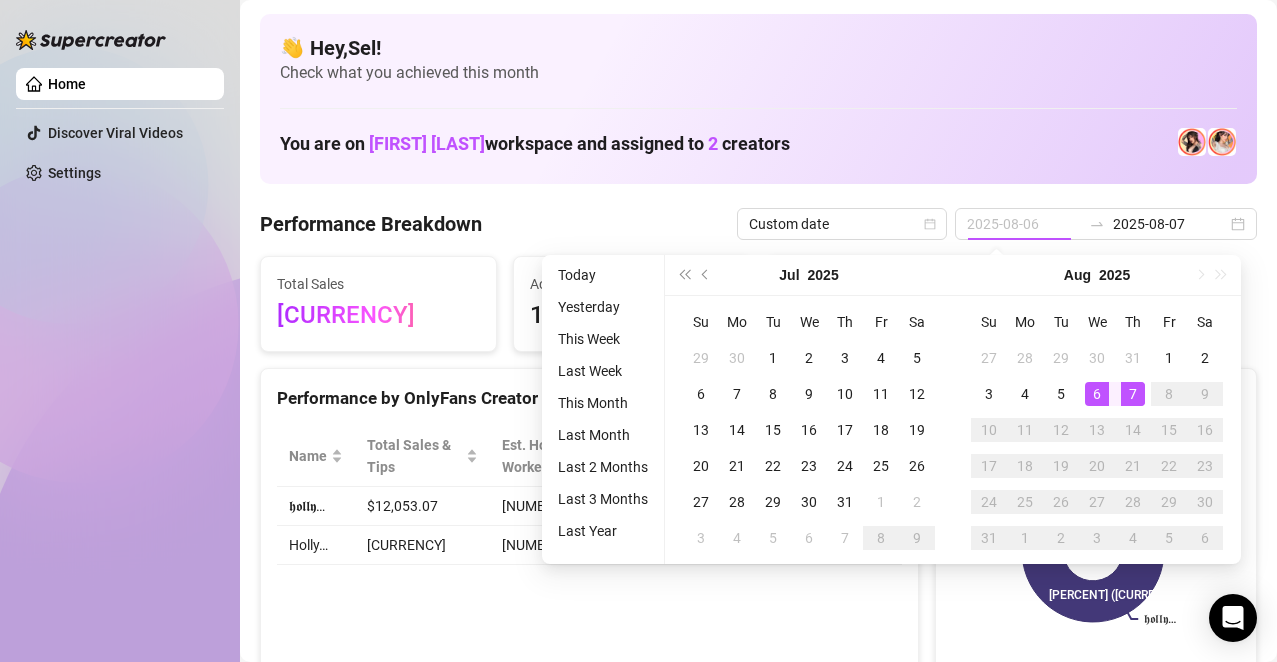 click on "6" at bounding box center (1097, 394) 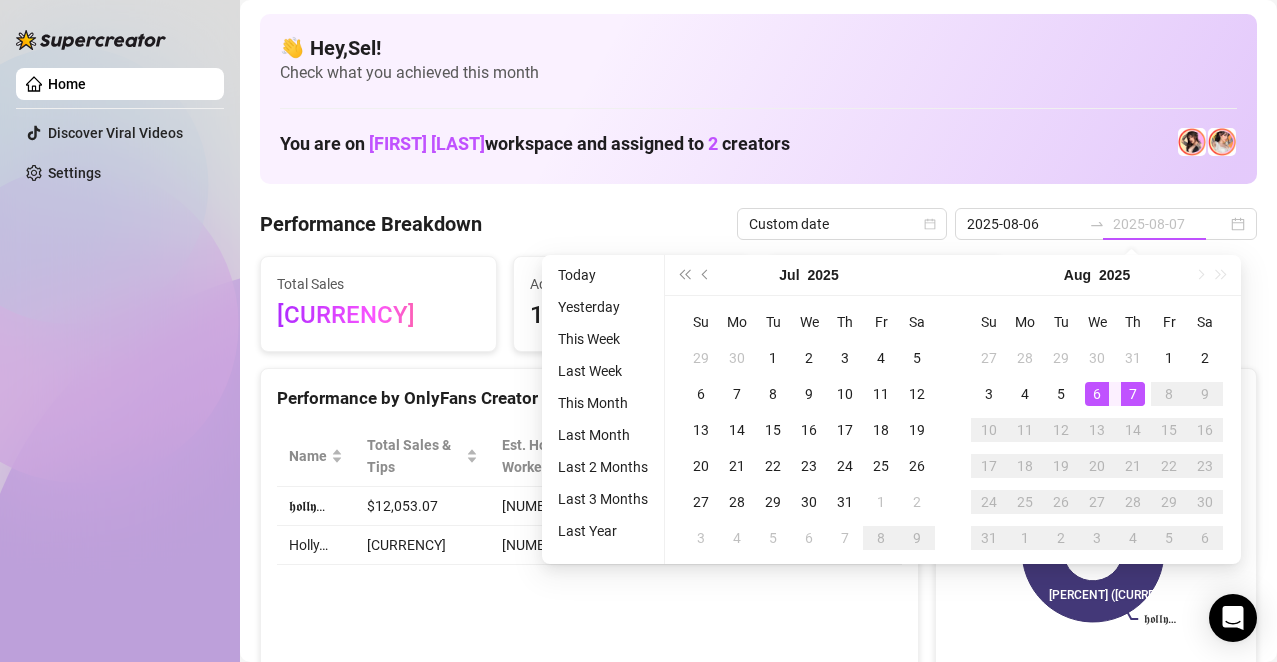 click on "7" at bounding box center [1133, 394] 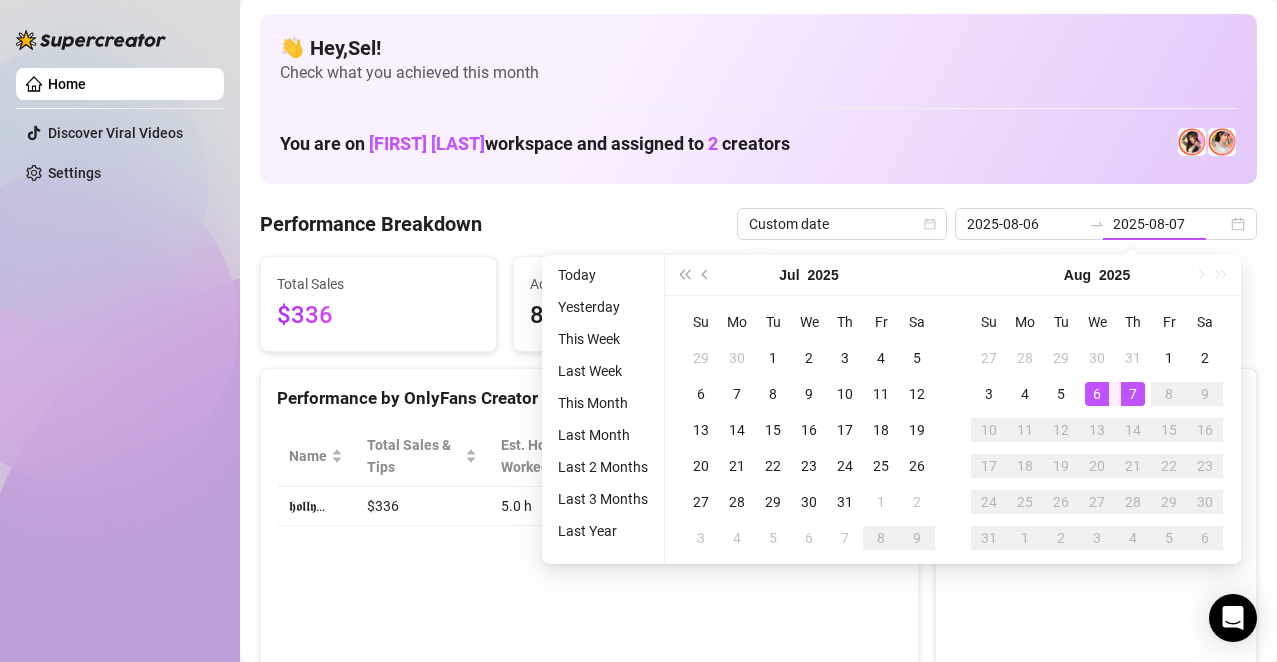 type on "2025-08-06" 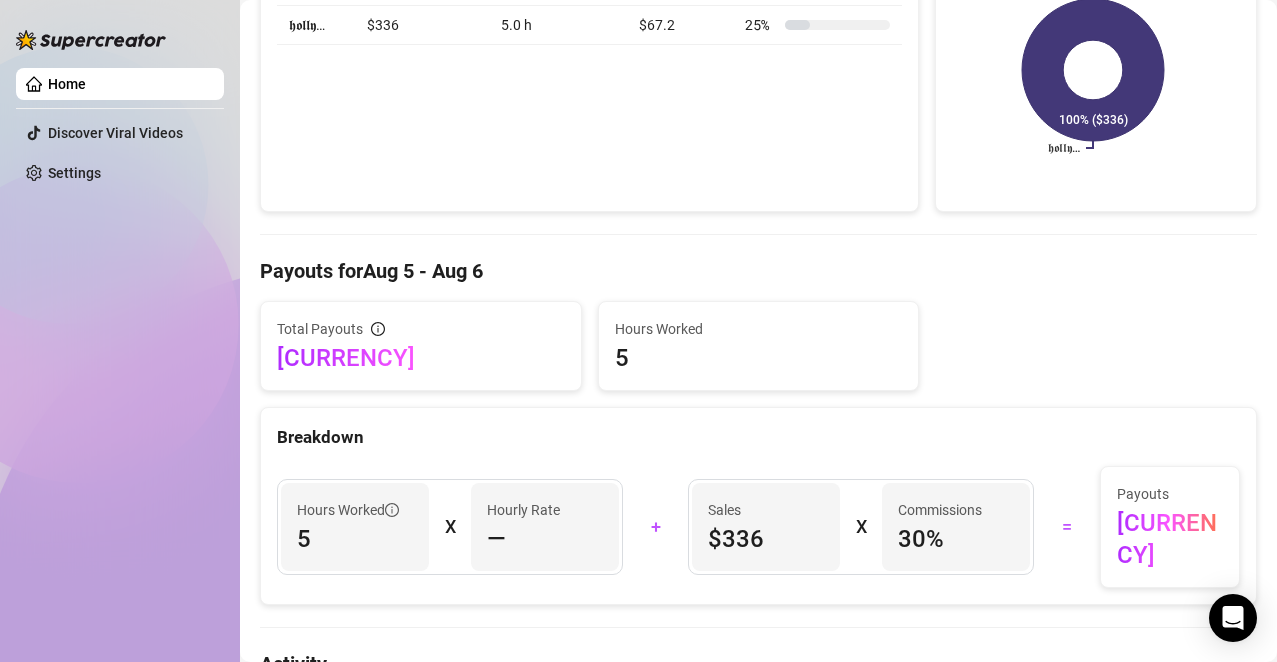 scroll, scrollTop: 0, scrollLeft: 0, axis: both 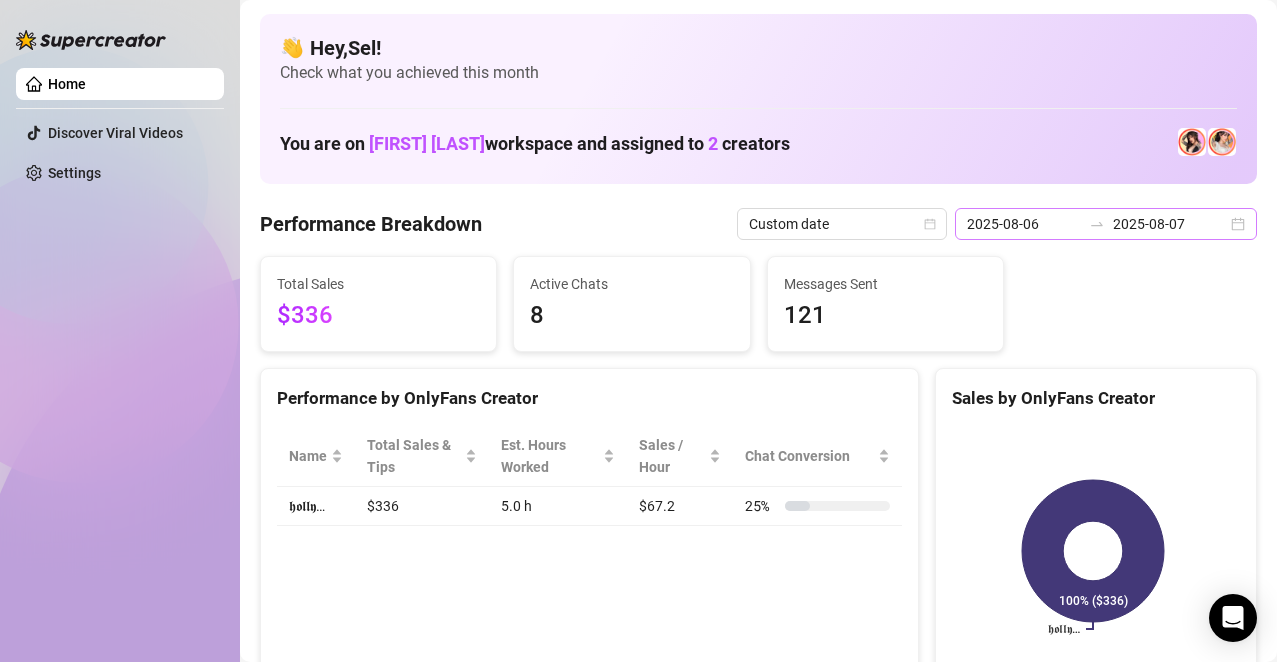 click on "2025-08-06 2025-08-07" at bounding box center (1106, 224) 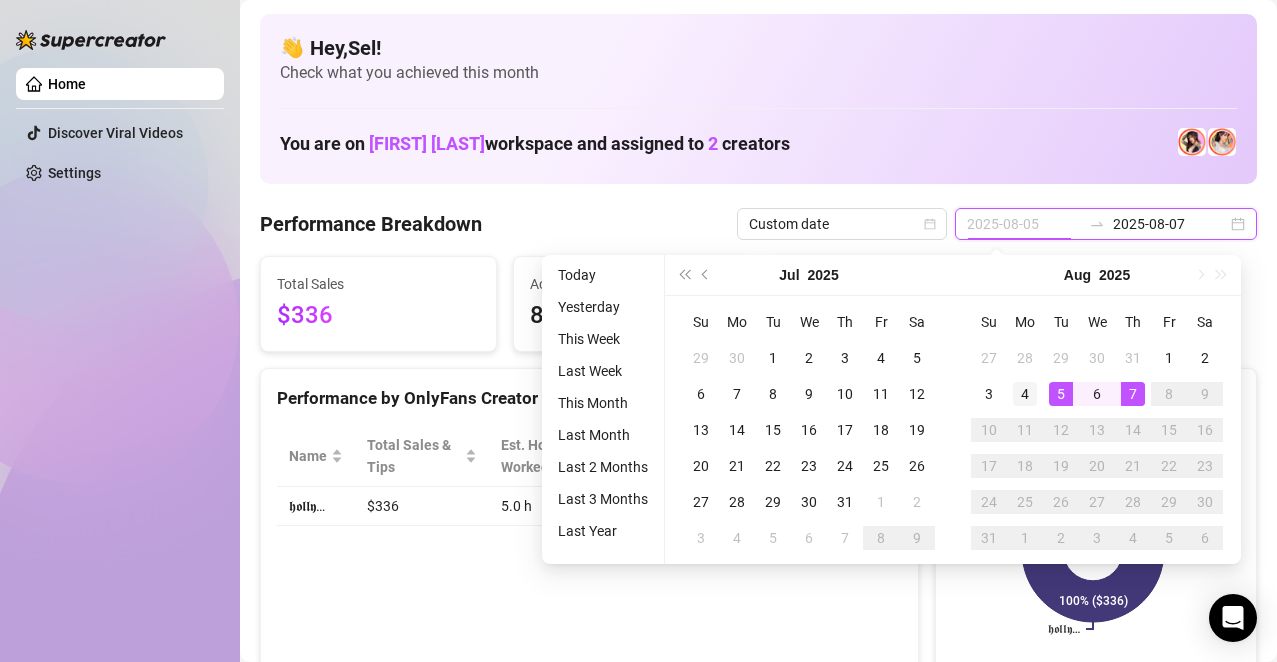 type on "2025-08-04" 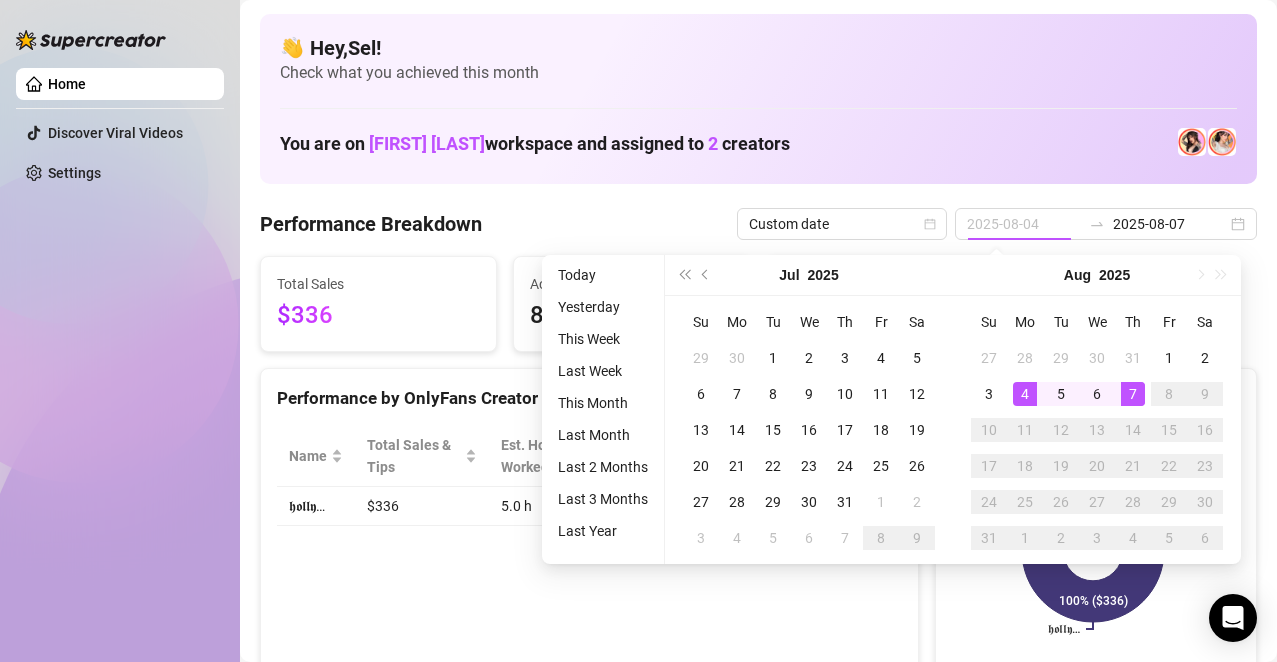 click on "4" at bounding box center [1025, 394] 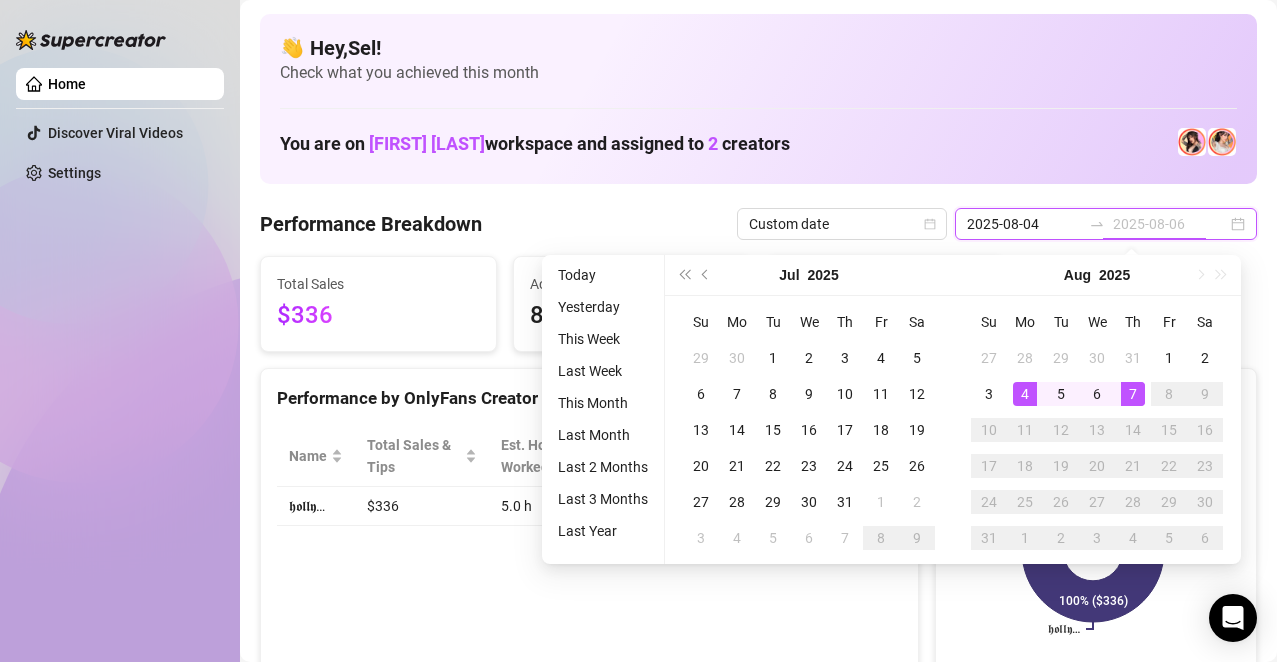 type on "2025-08-07" 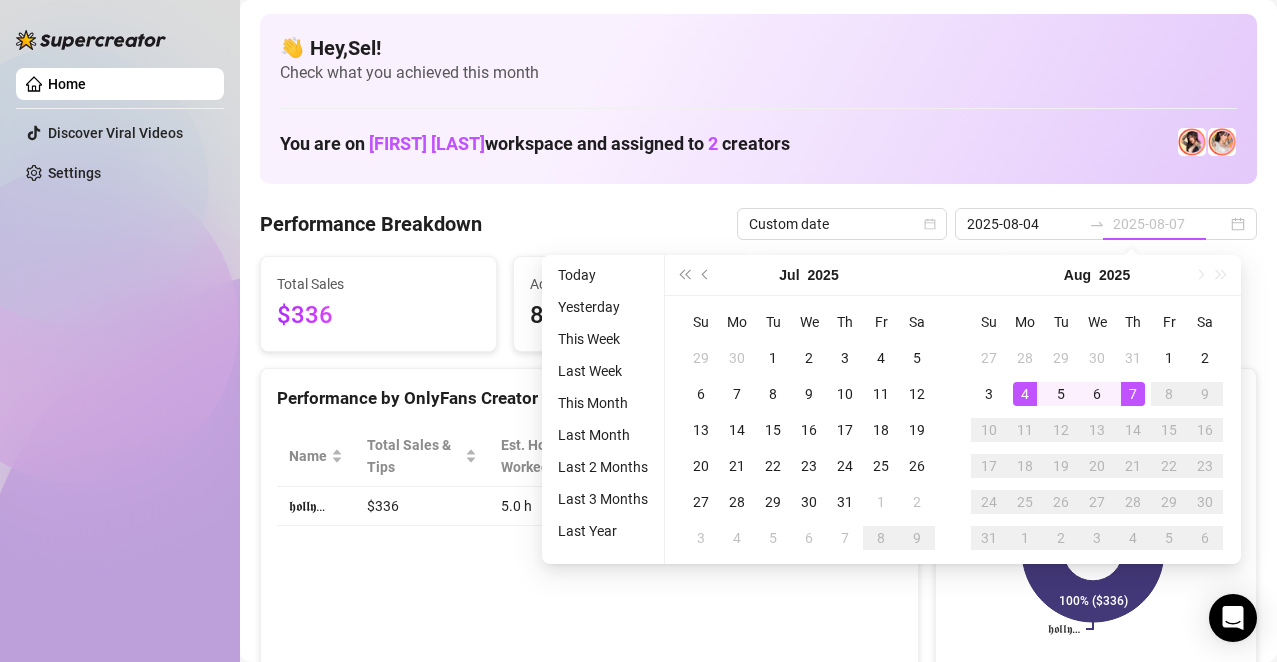 click on "7" at bounding box center [1133, 394] 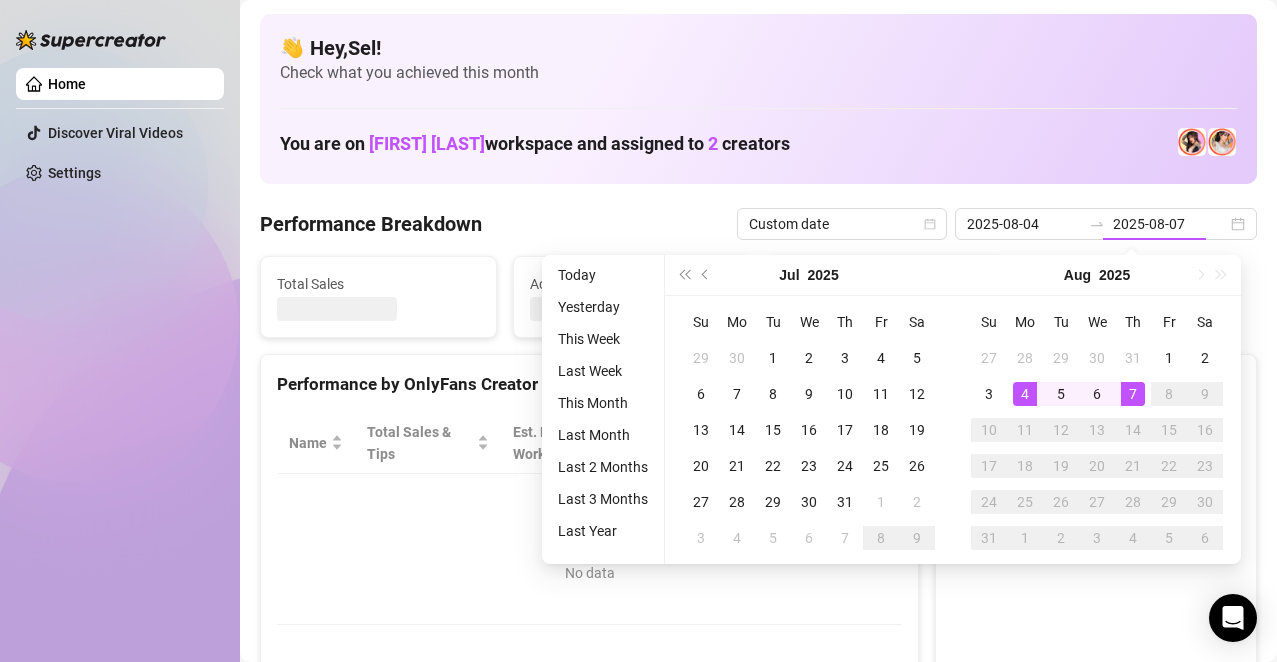 type on "2025-08-04" 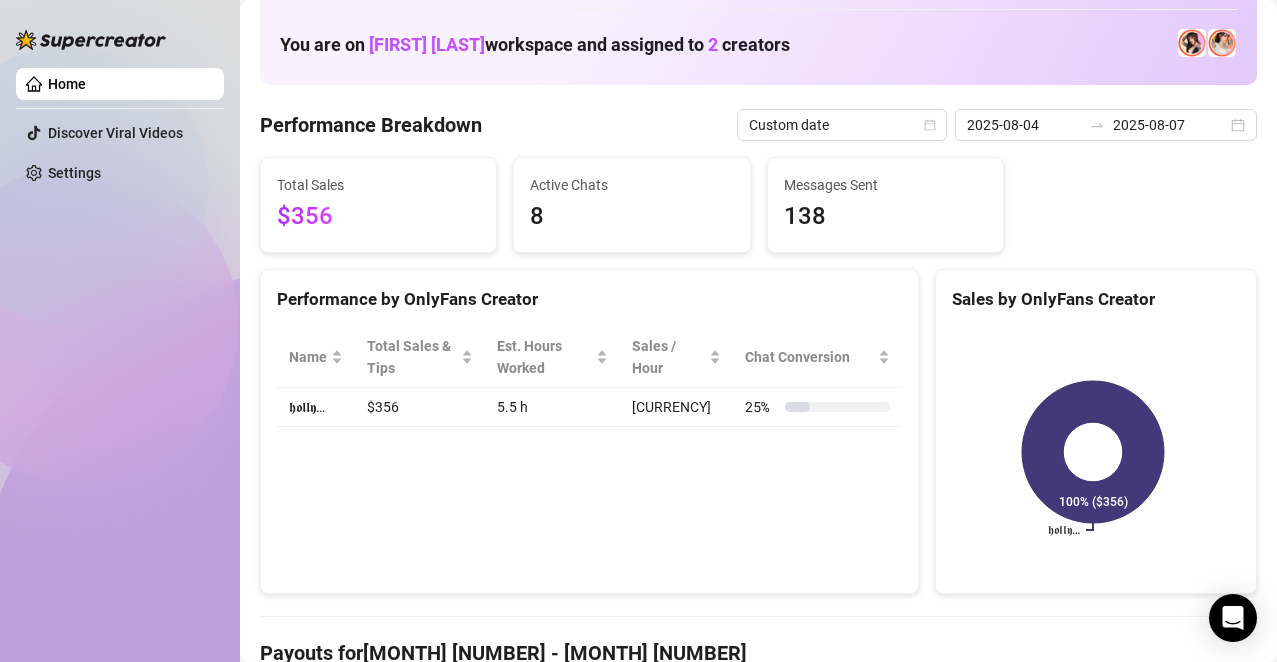 scroll, scrollTop: 0, scrollLeft: 0, axis: both 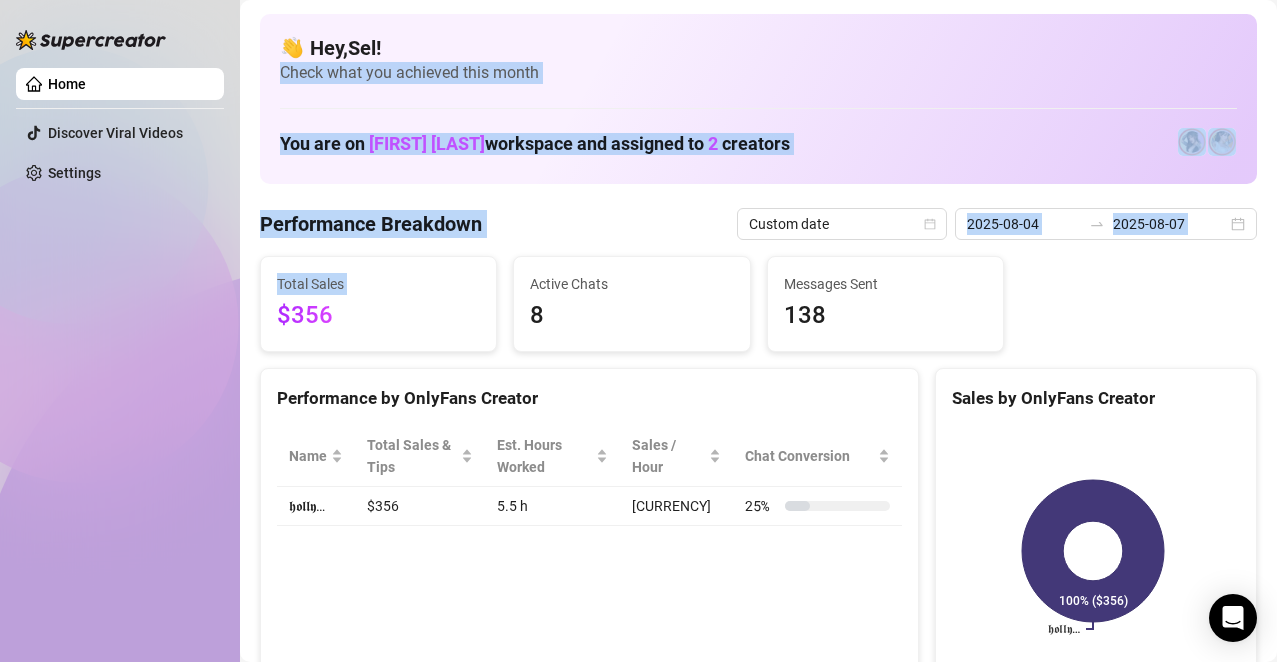 drag, startPoint x: 276, startPoint y: 310, endPoint x: -11, endPoint y: 85, distance: 364.6834 